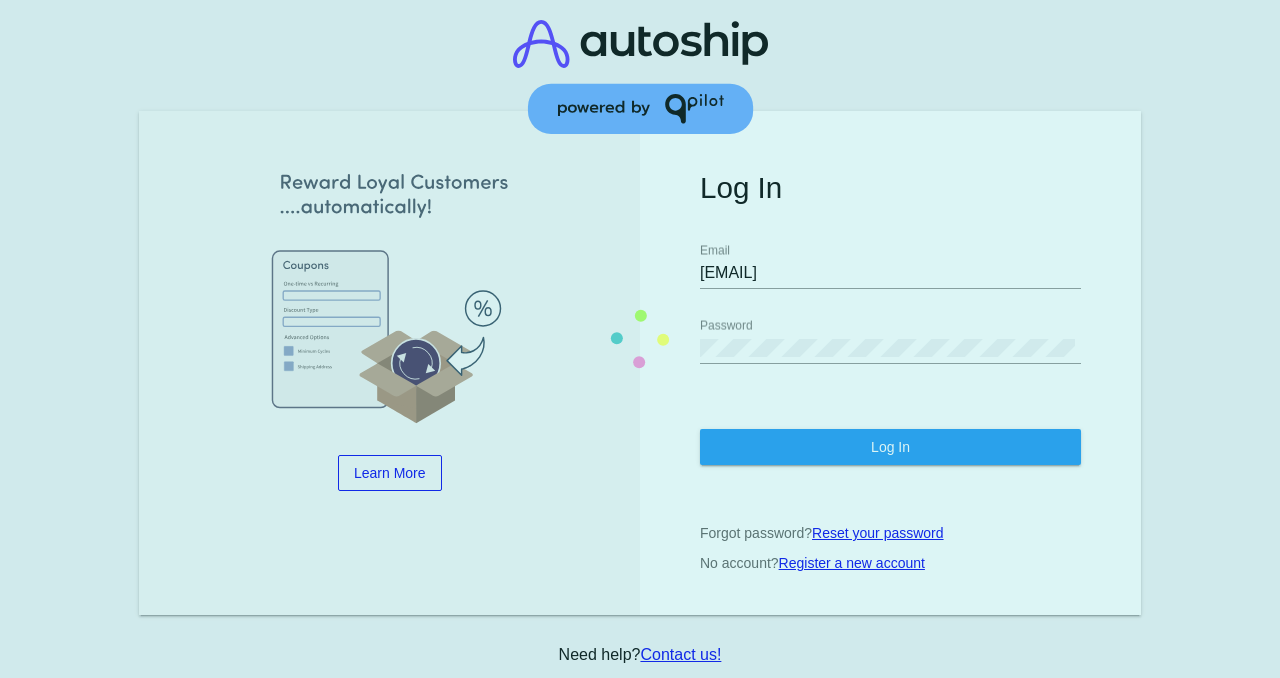 scroll, scrollTop: 0, scrollLeft: 0, axis: both 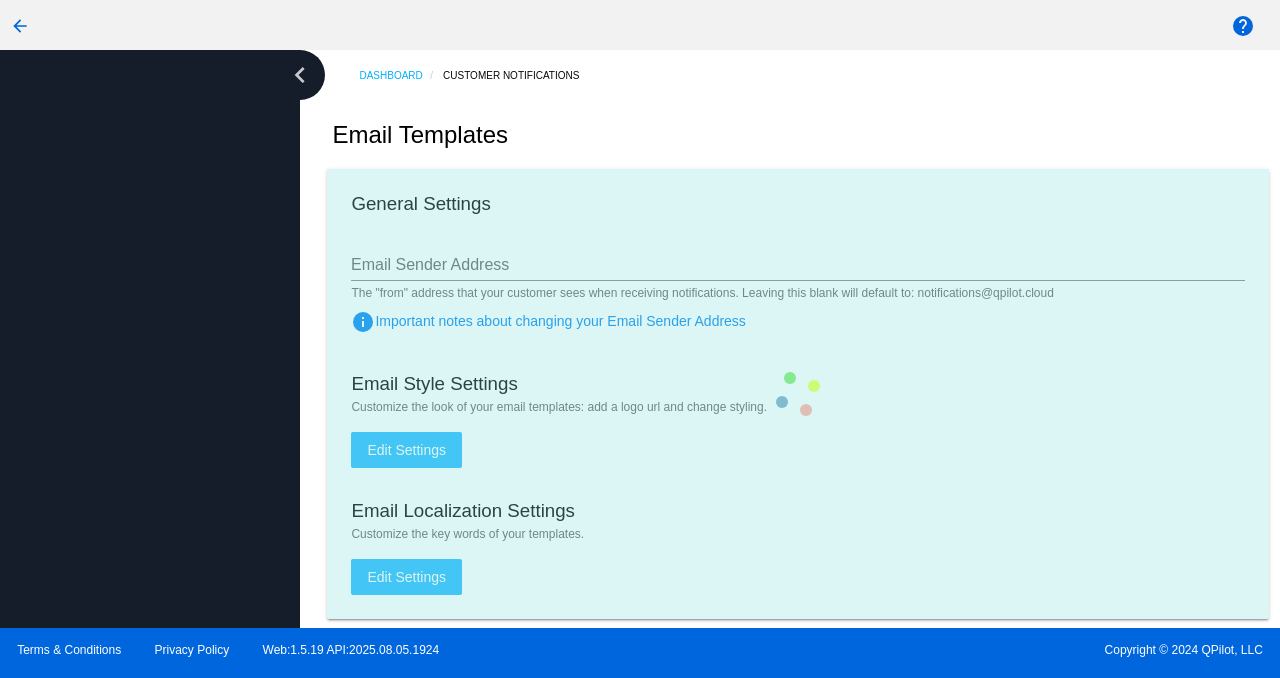 type on "[EMAIL]" 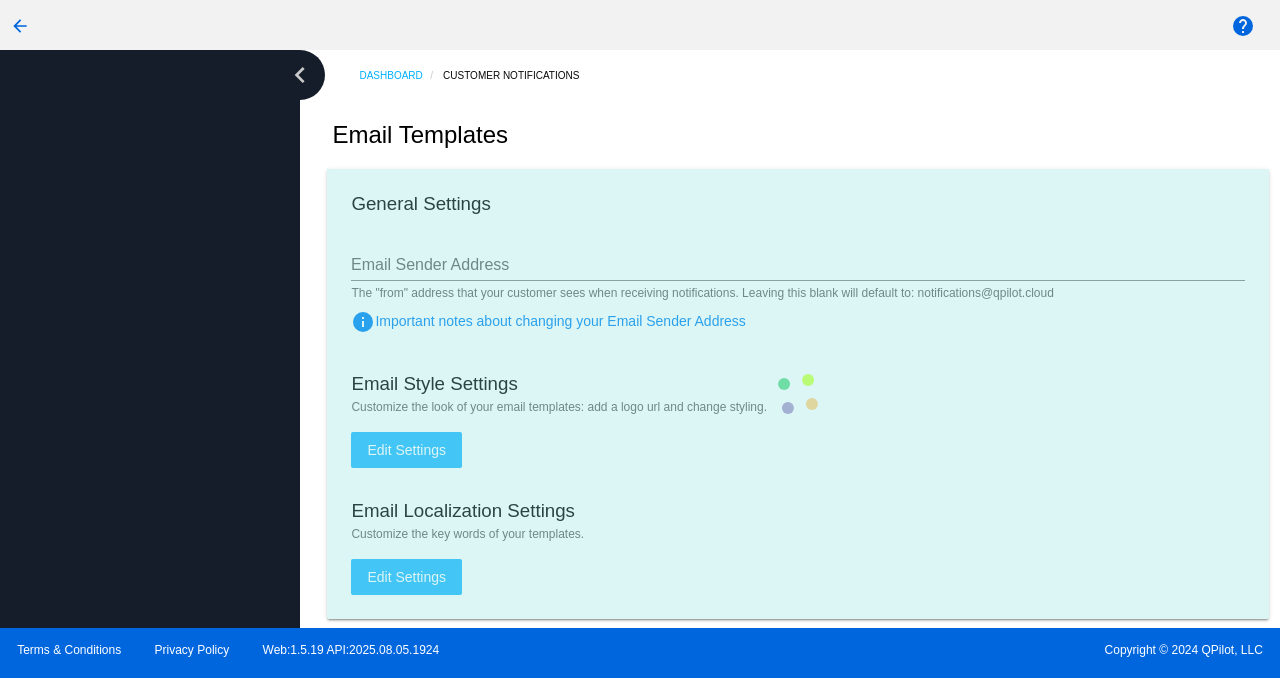 checkbox on "true" 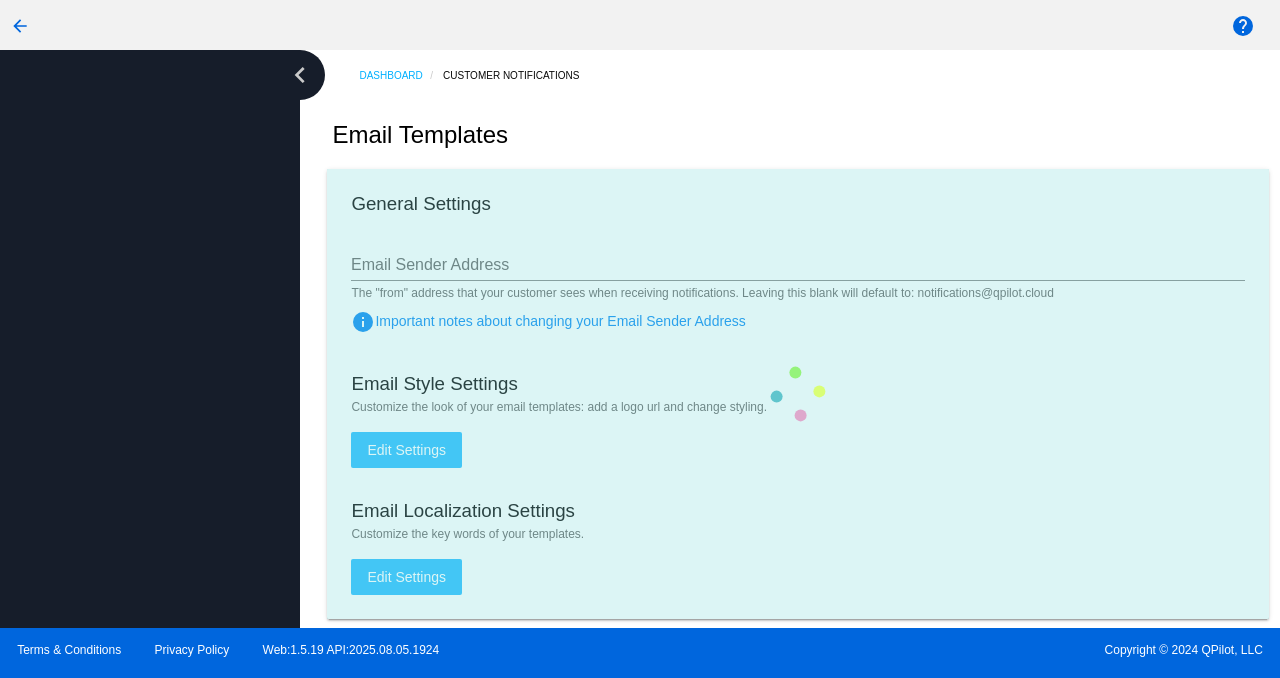 checkbox on "true" 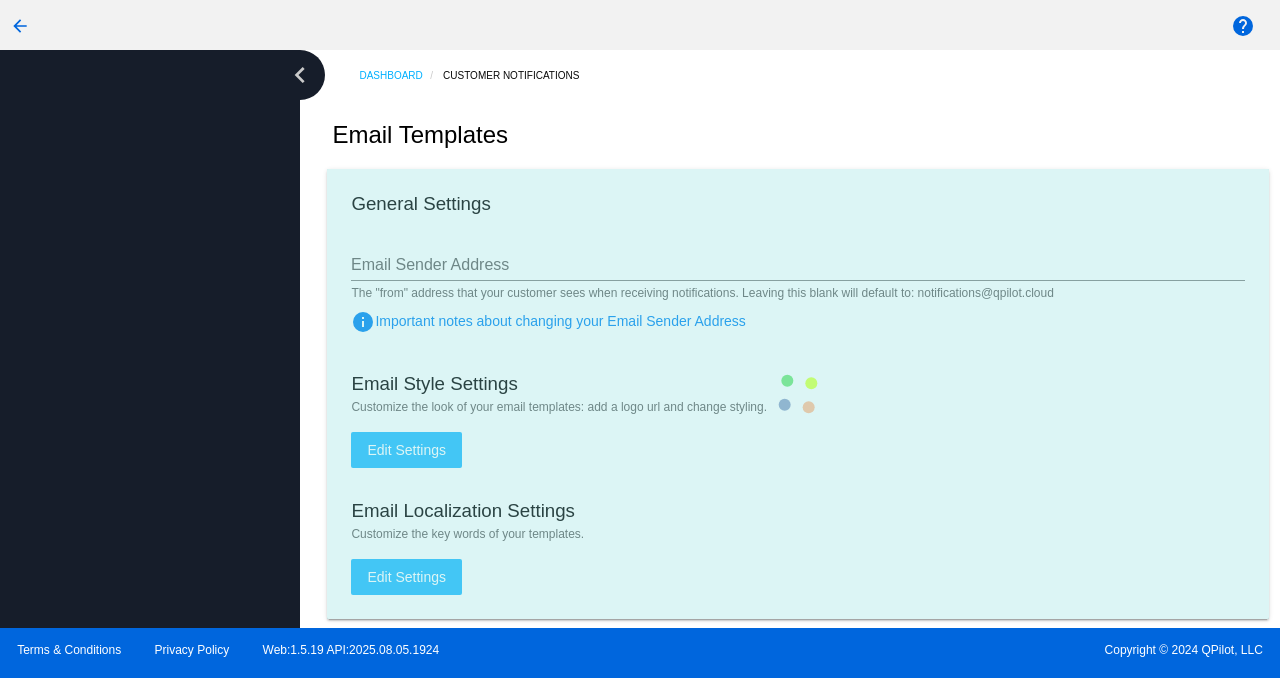 checkbox on "true" 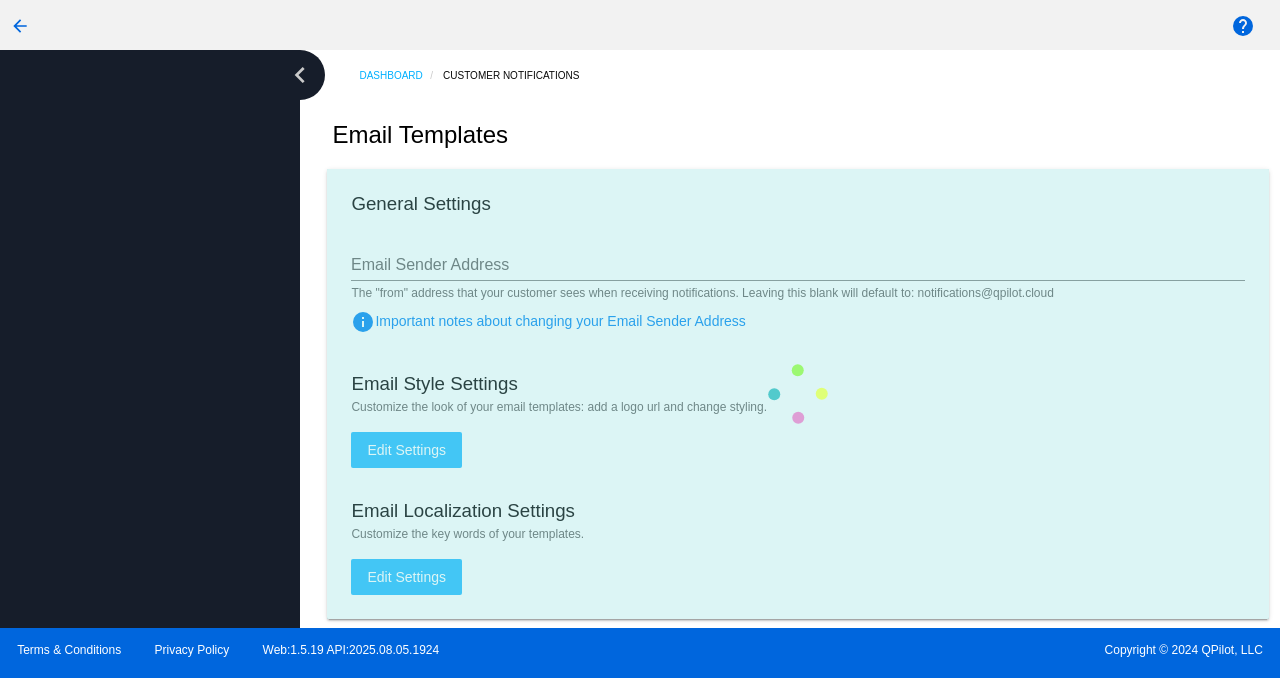 checkbox on "true" 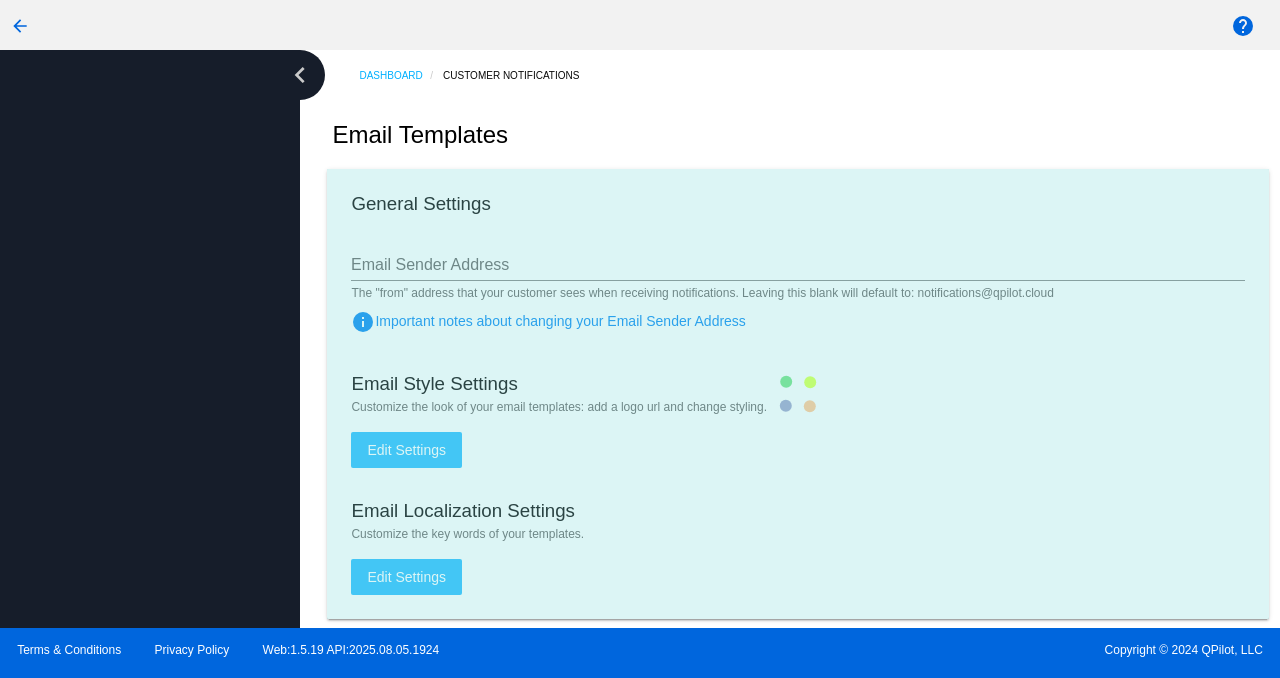 type on "[EMAIL]" 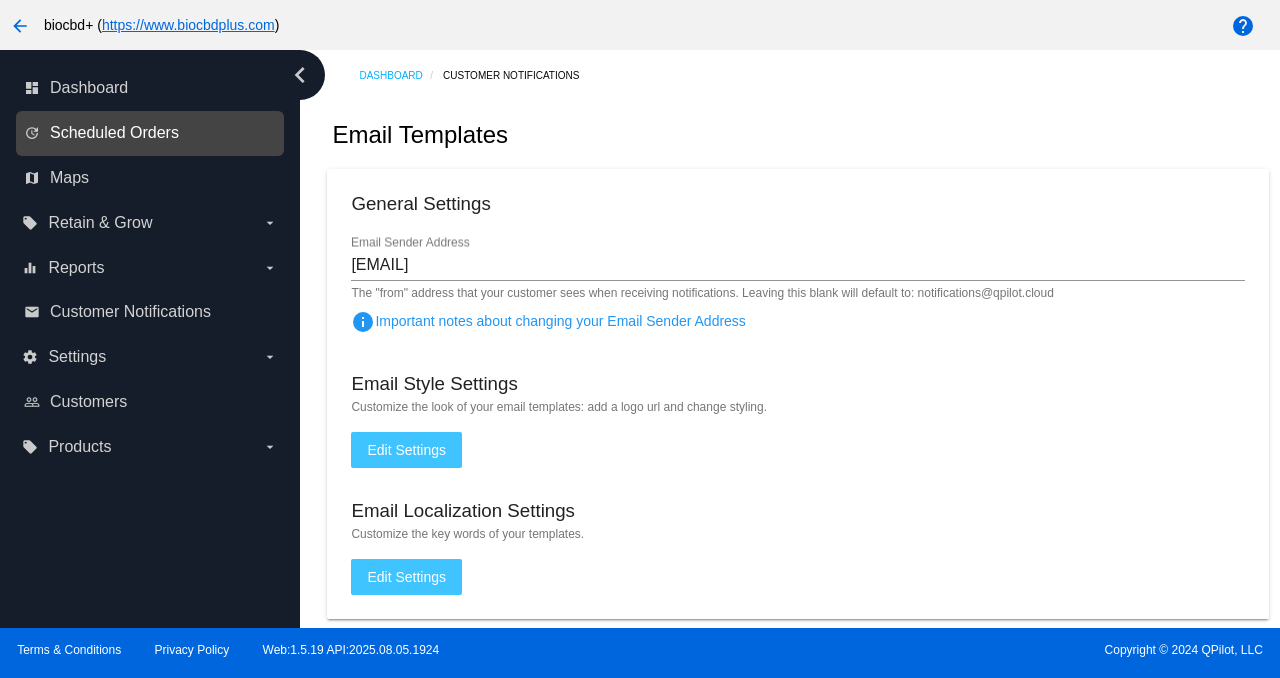 click on "Scheduled Orders" at bounding box center [114, 133] 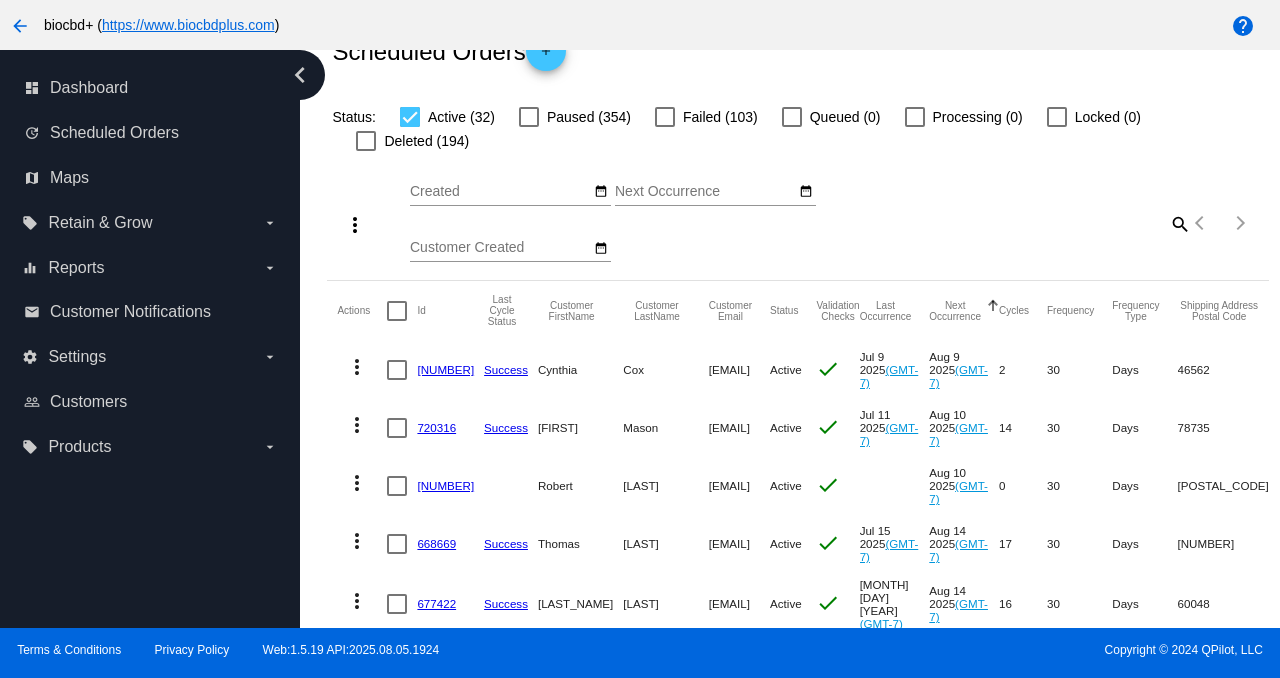 scroll, scrollTop: 90, scrollLeft: 0, axis: vertical 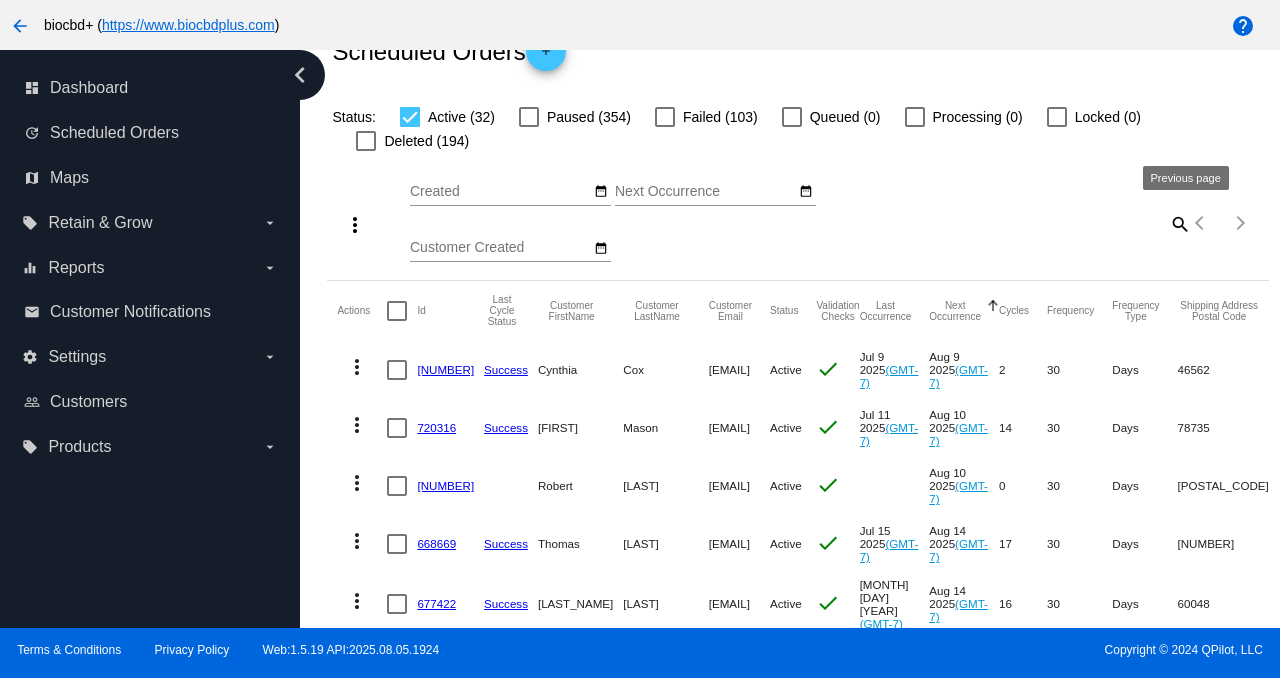 click on "search" 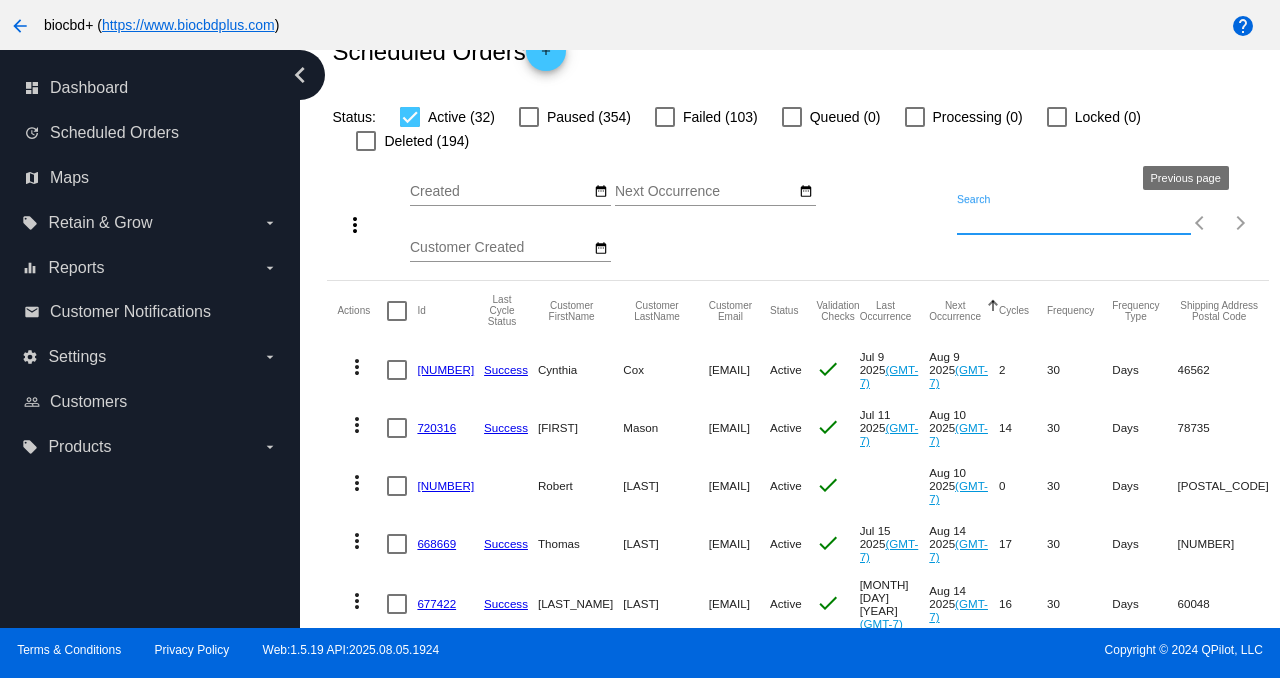 click on "Search" at bounding box center [1074, 220] 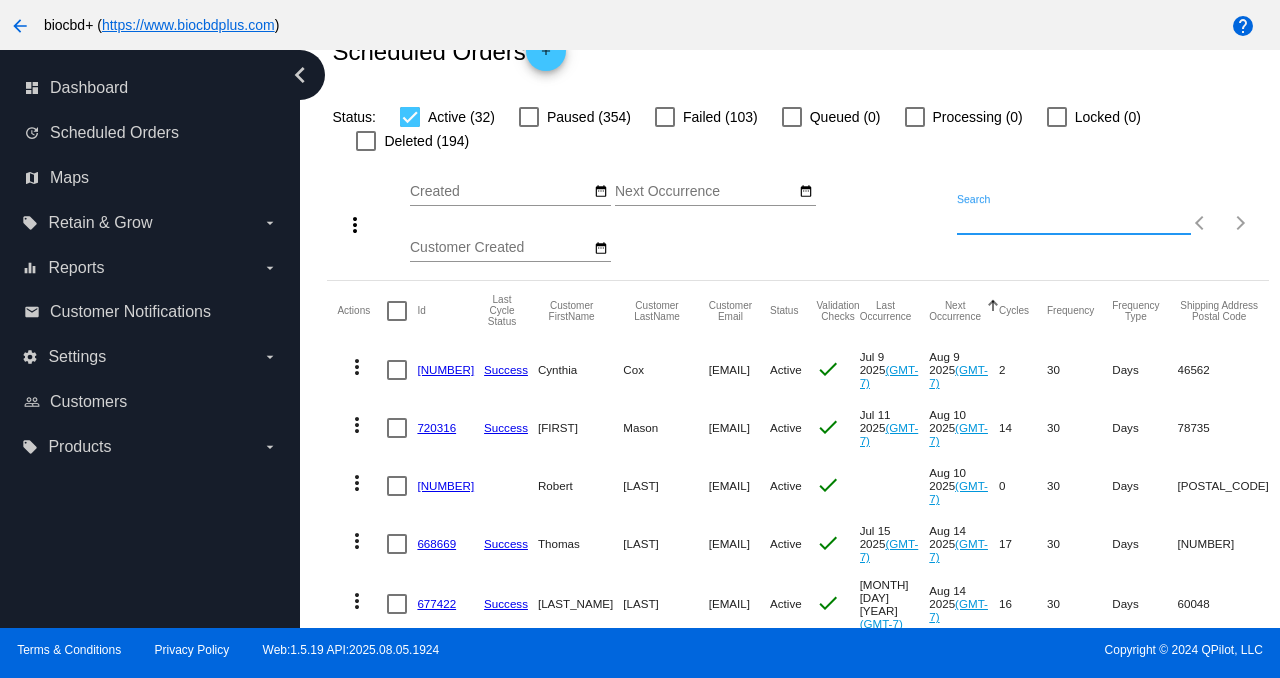 paste on "[EMAIL]" 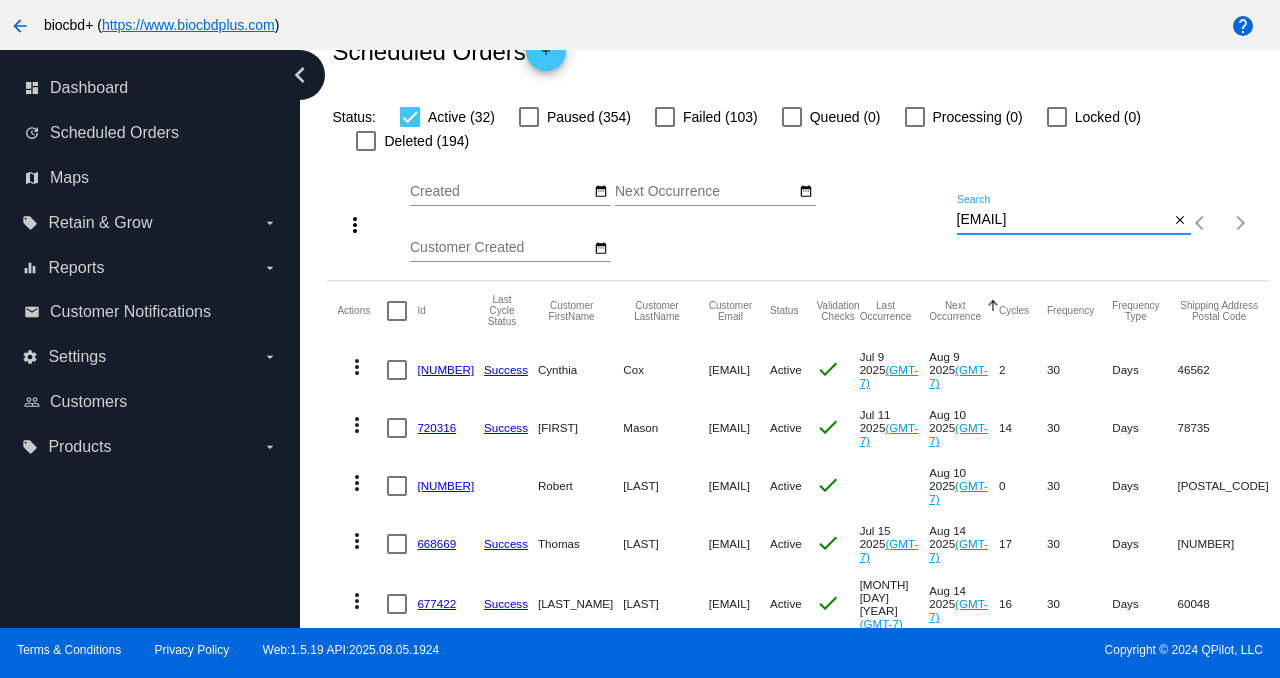 type on "[EMAIL]" 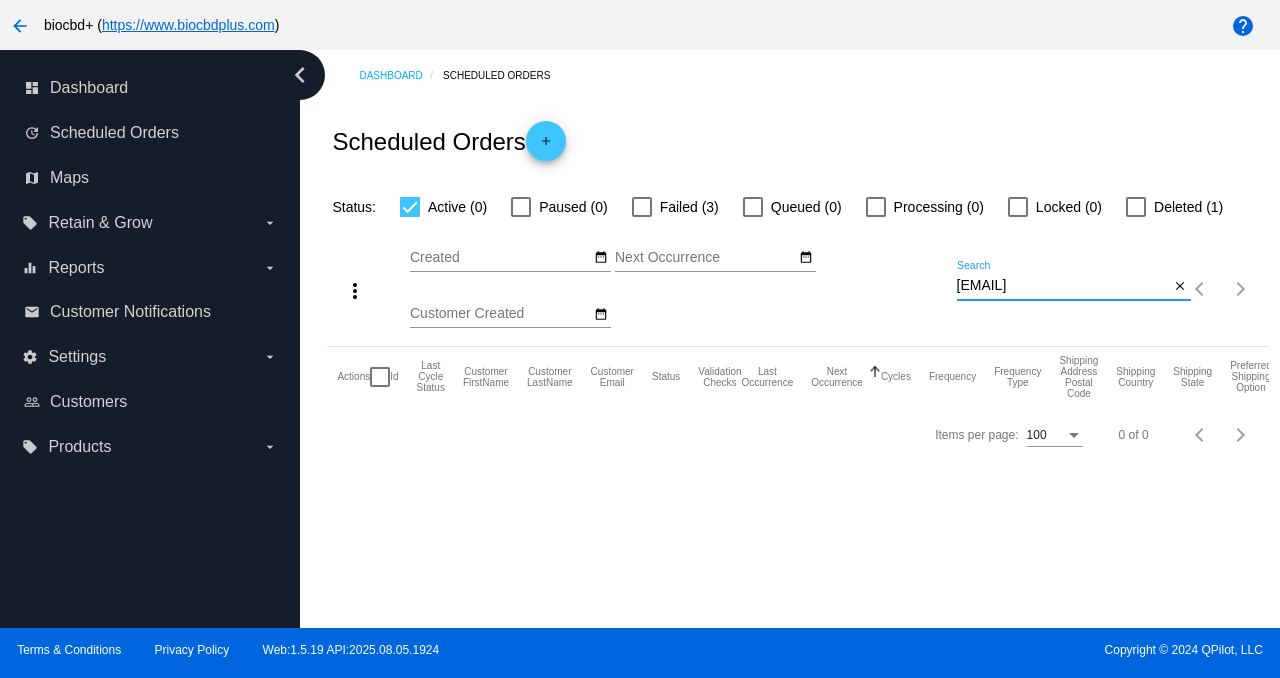 scroll, scrollTop: 0, scrollLeft: 0, axis: both 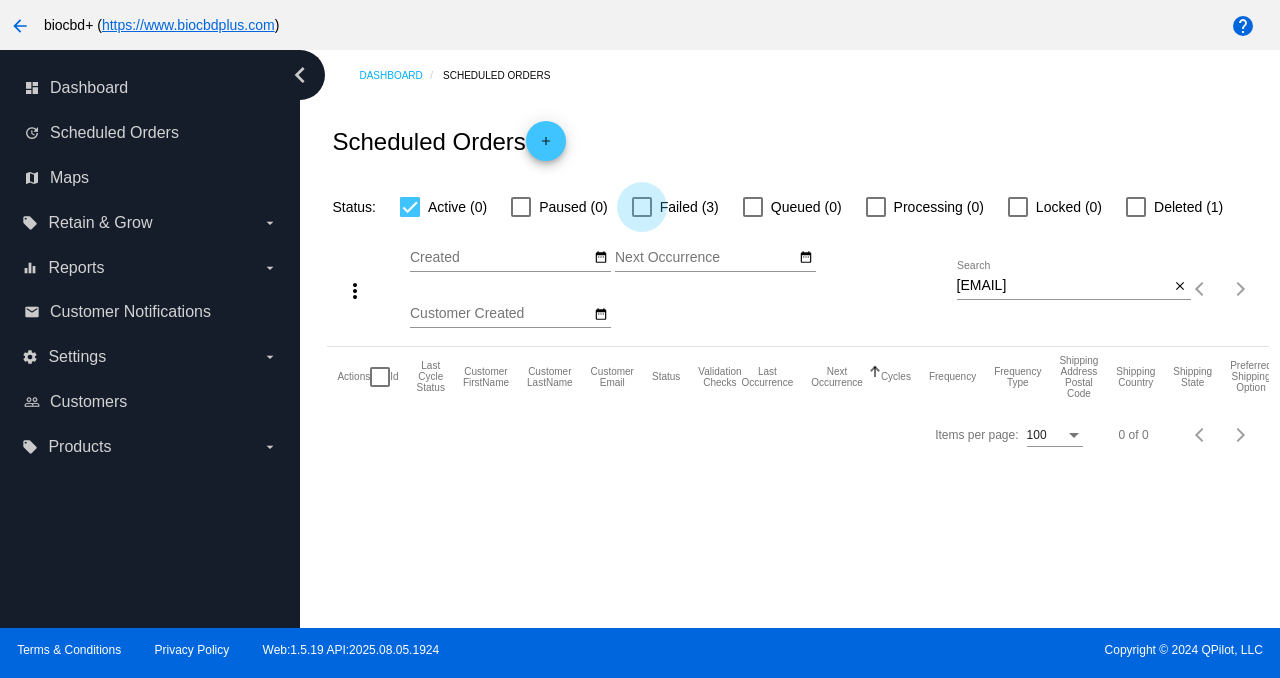 click on "Failed (3)" at bounding box center (689, 207) 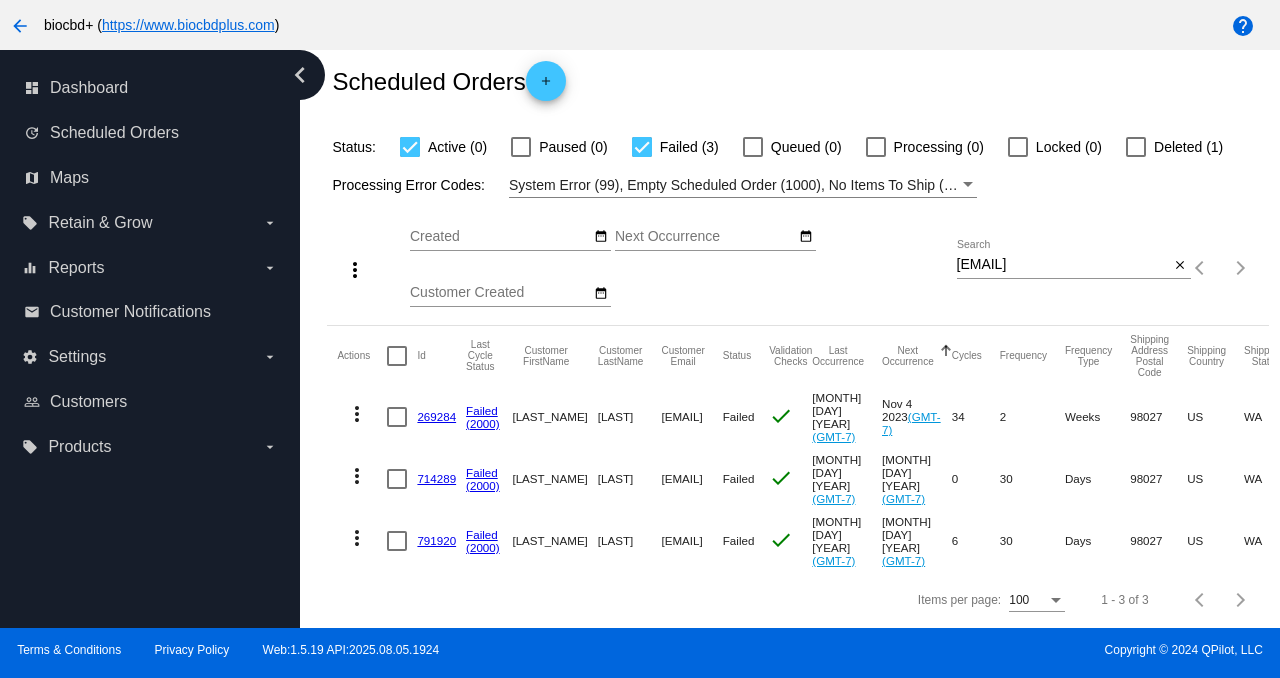 scroll, scrollTop: 65, scrollLeft: 0, axis: vertical 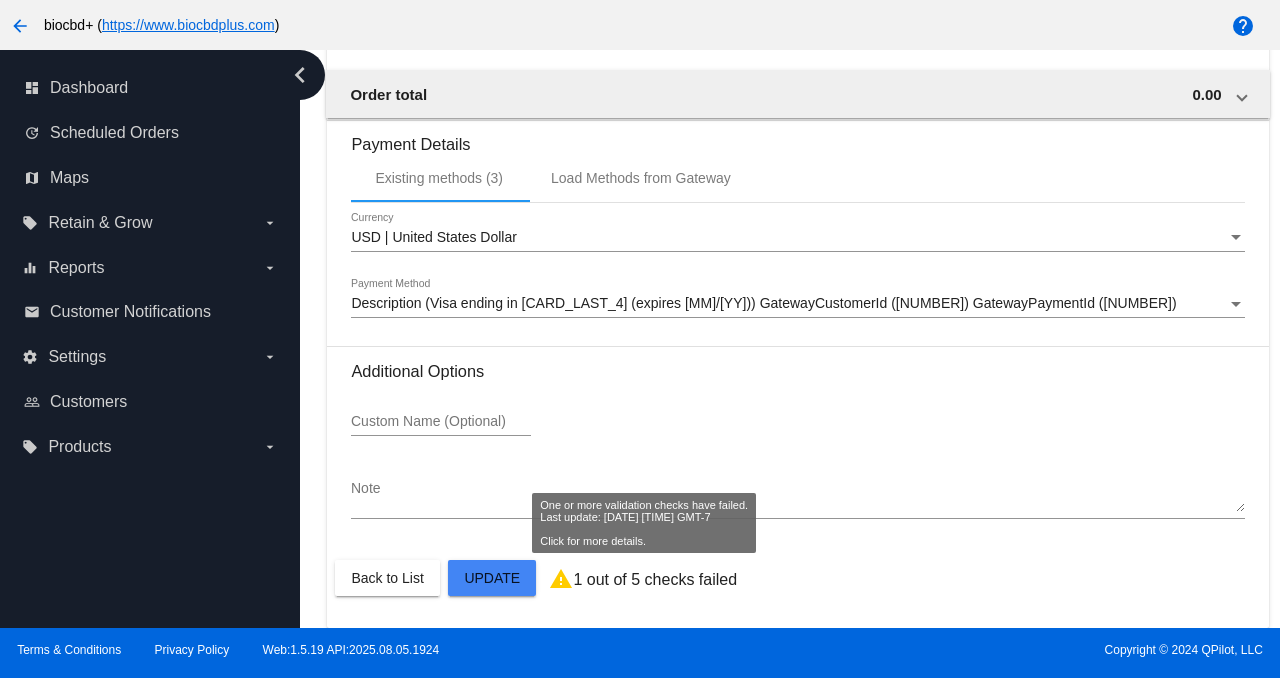 click on "warning" 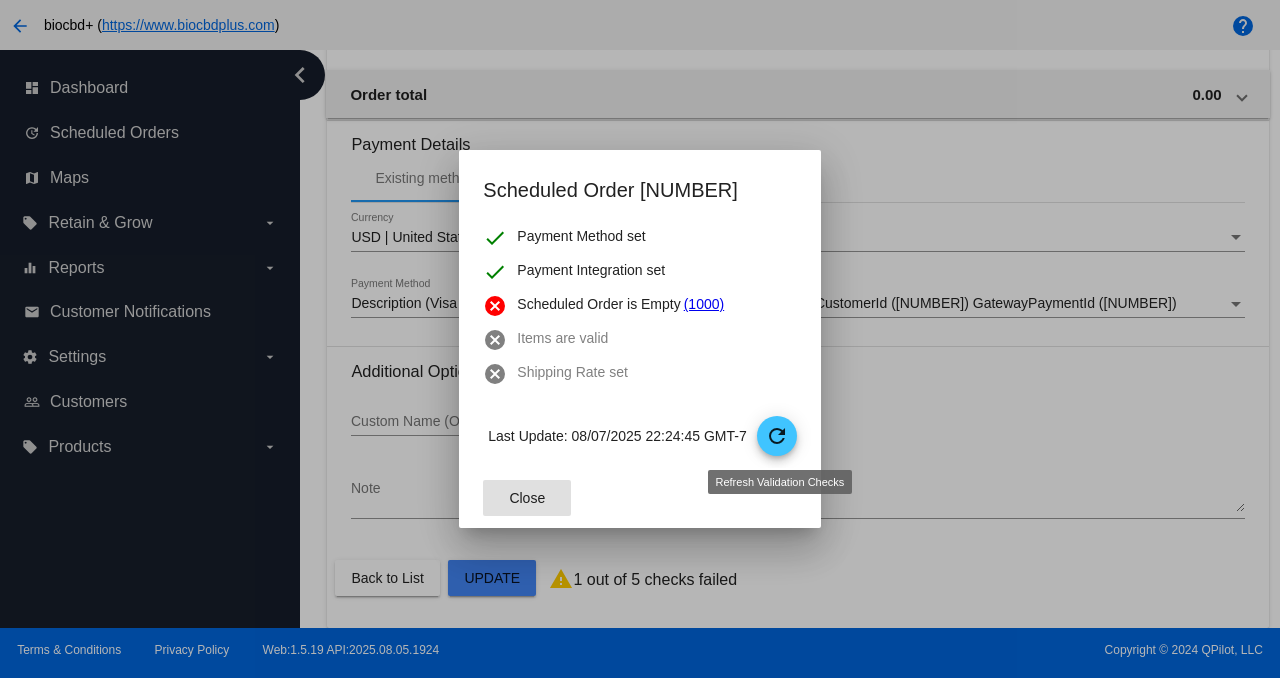 click on "refresh" at bounding box center (777, 436) 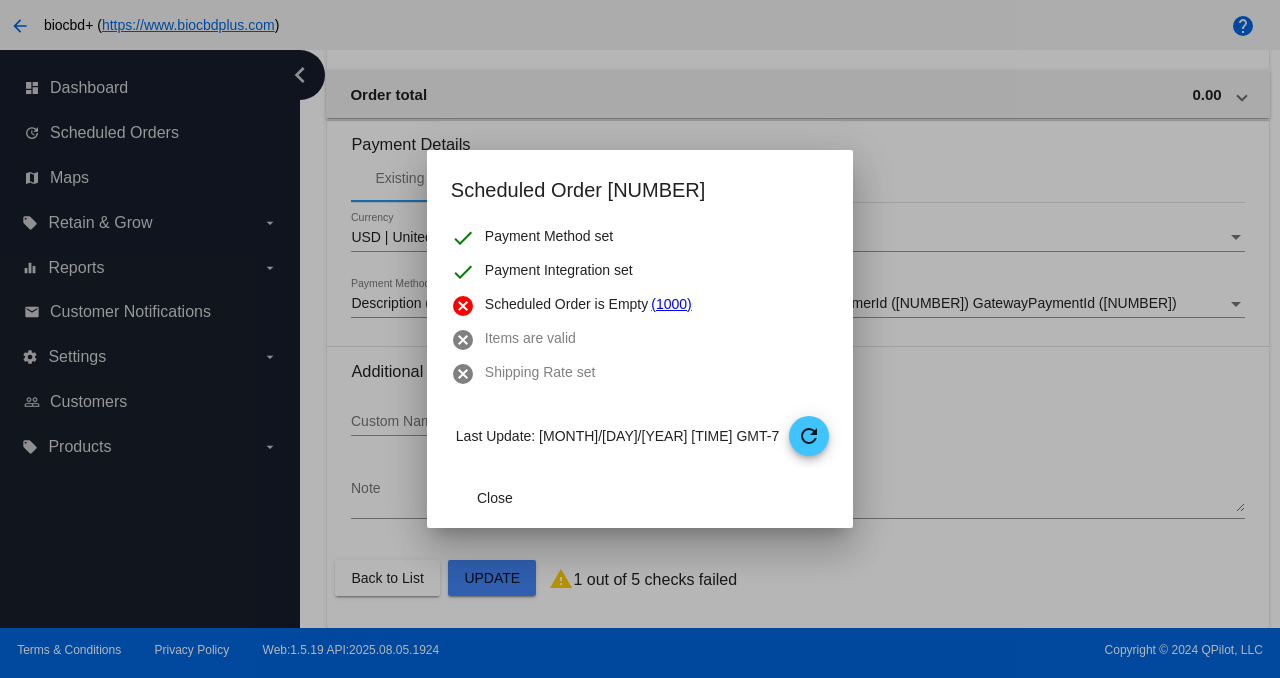click at bounding box center (640, 339) 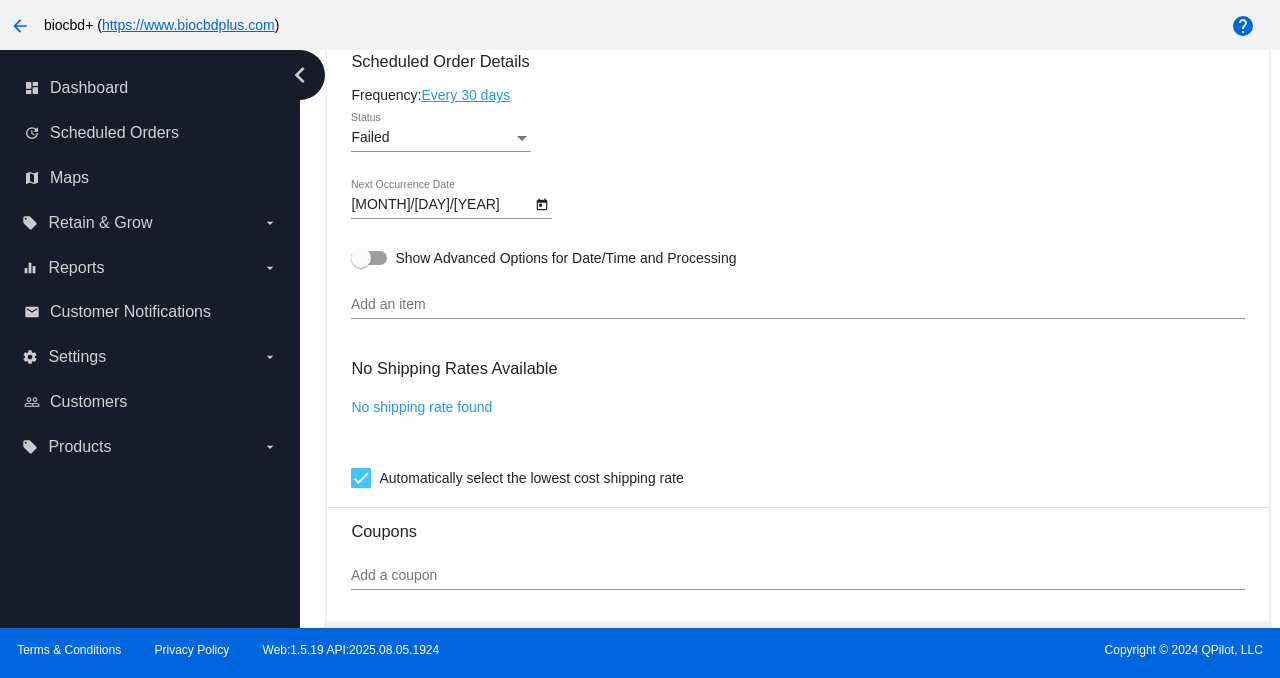 scroll, scrollTop: 1876, scrollLeft: 0, axis: vertical 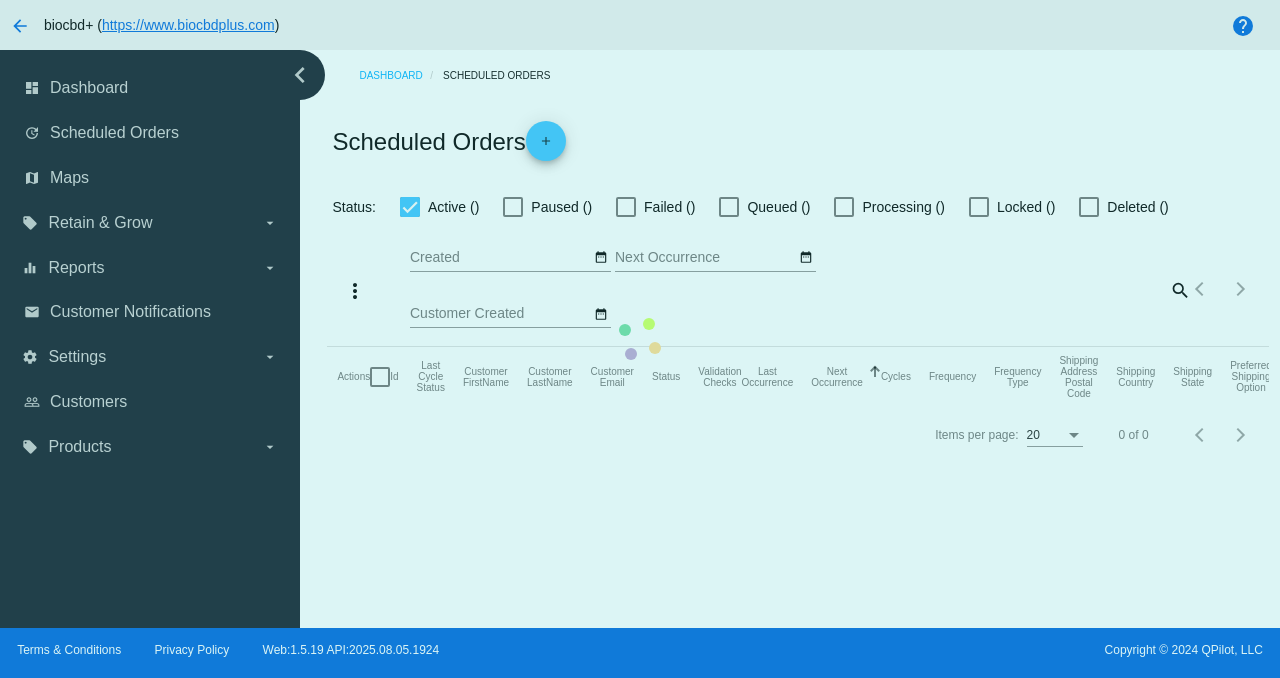 checkbox on "true" 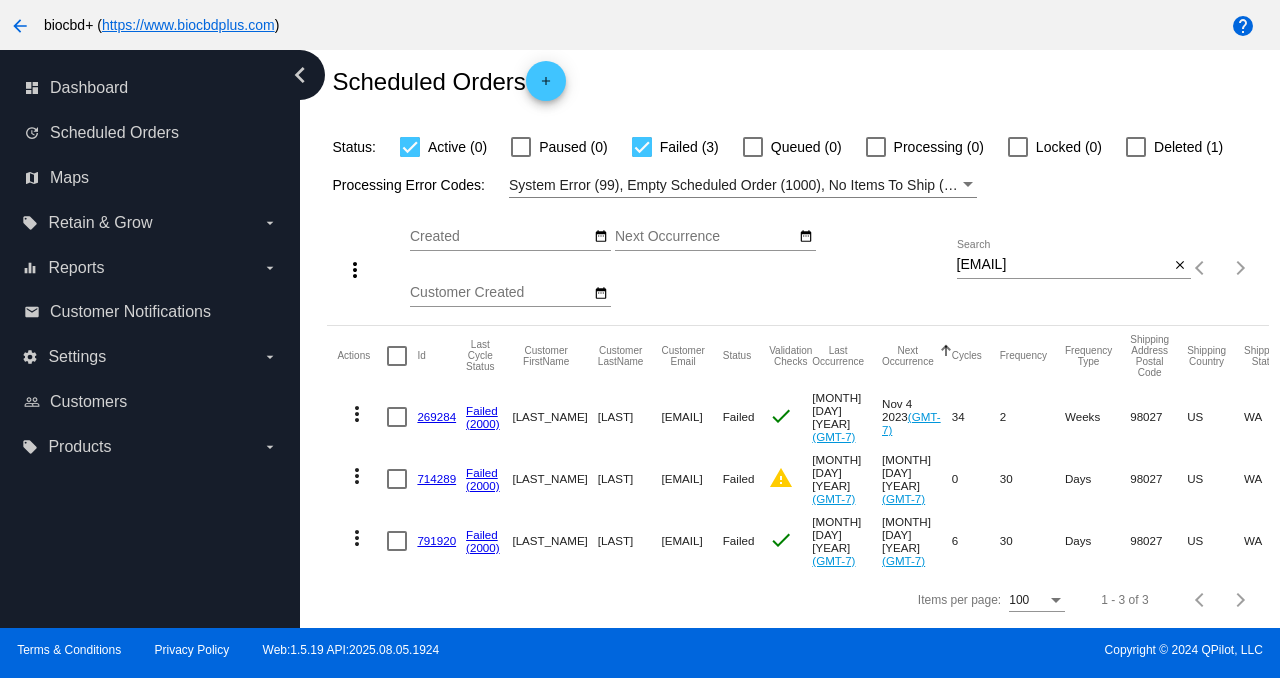 scroll, scrollTop: 65, scrollLeft: 0, axis: vertical 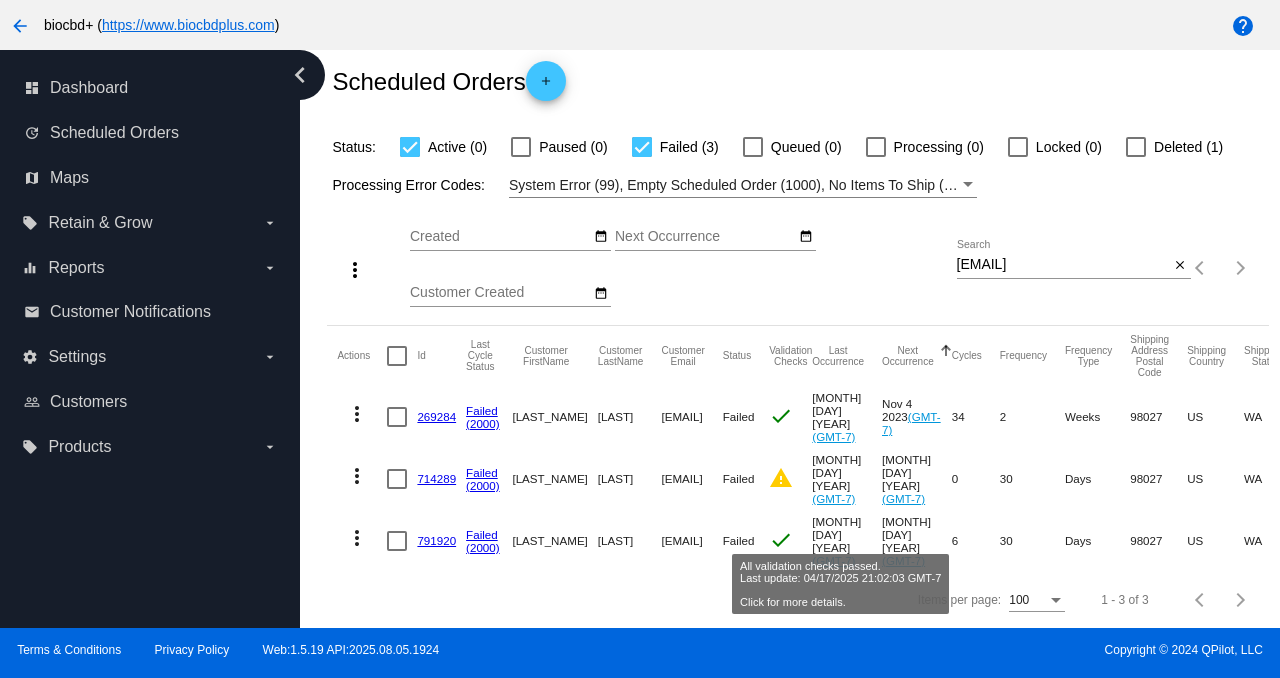 click on "check" 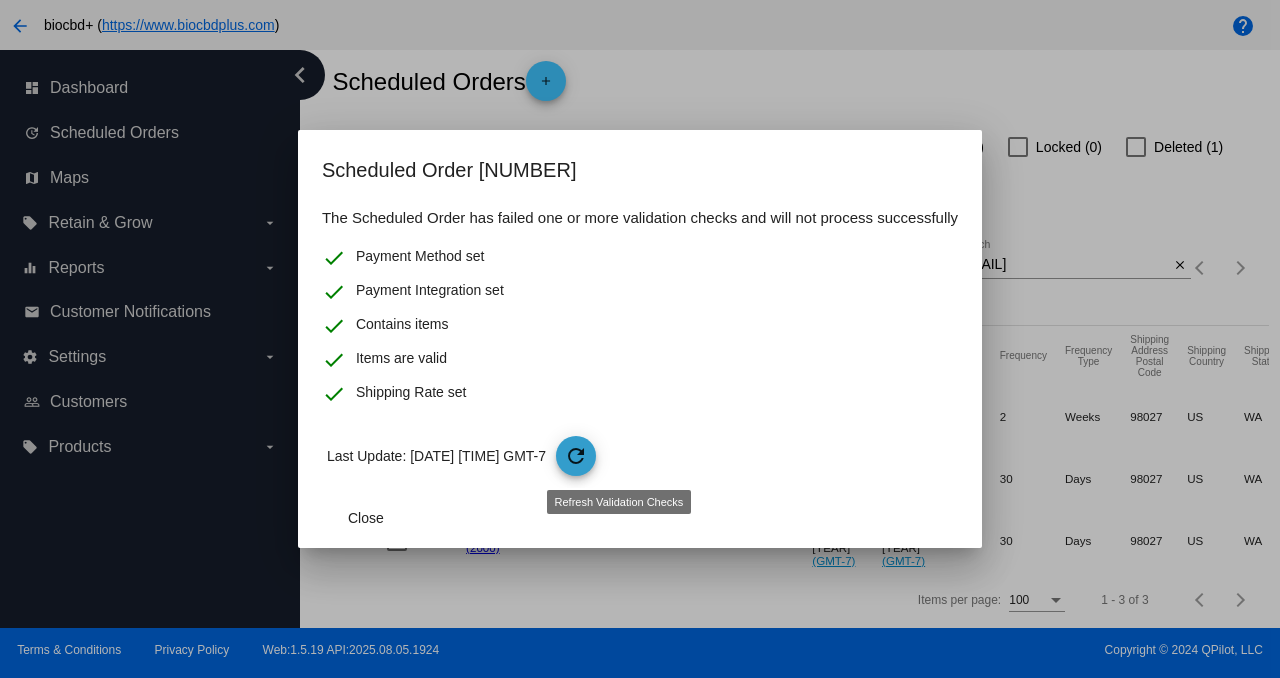 click on "refresh" at bounding box center (576, 456) 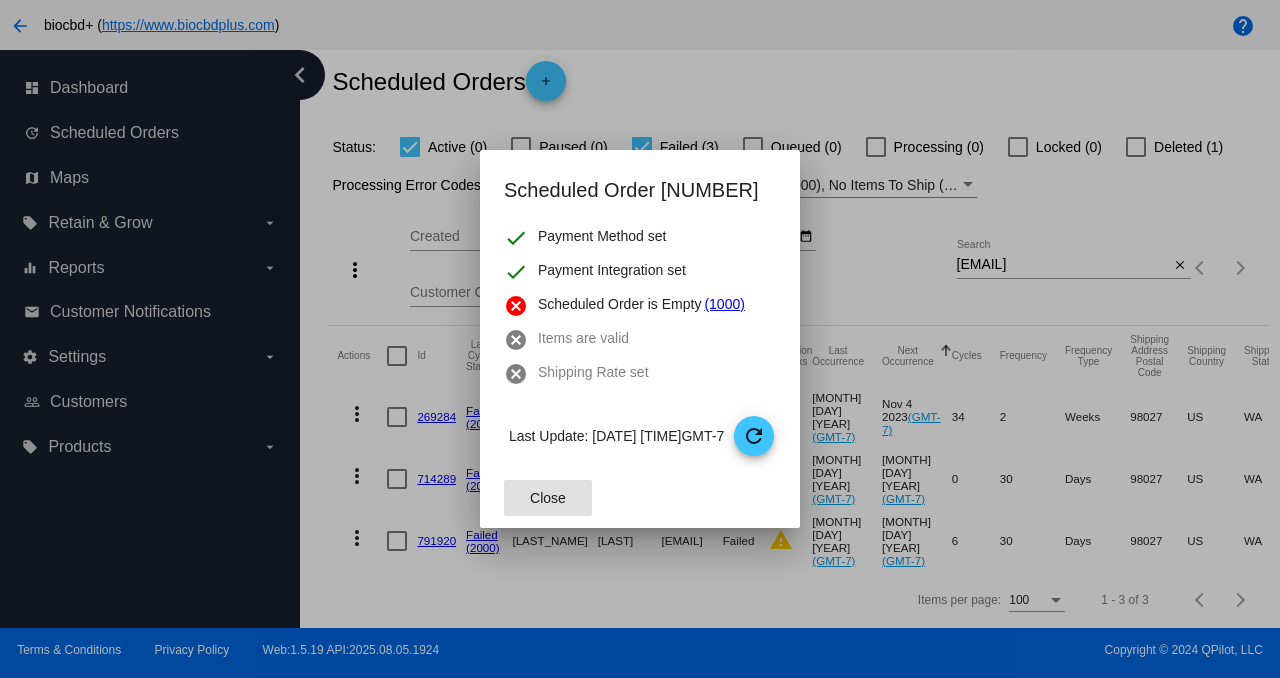 click on "Close" 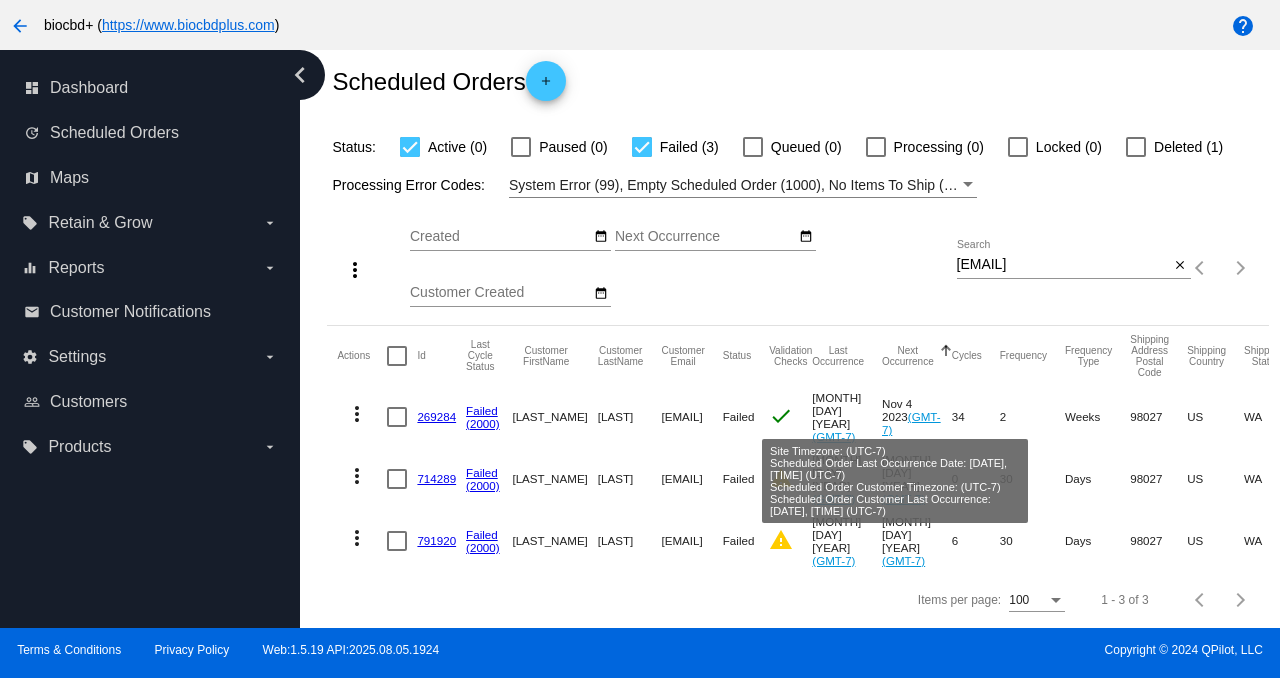 click on "check" 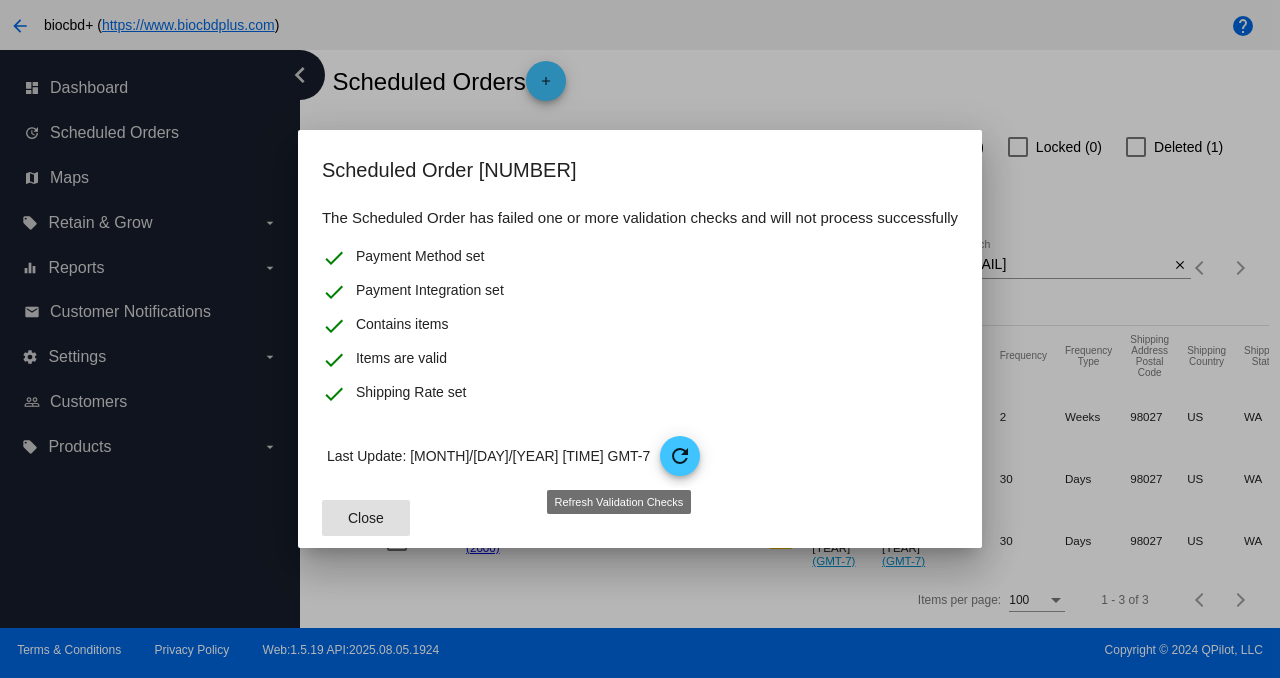 click on "refresh" at bounding box center [680, 456] 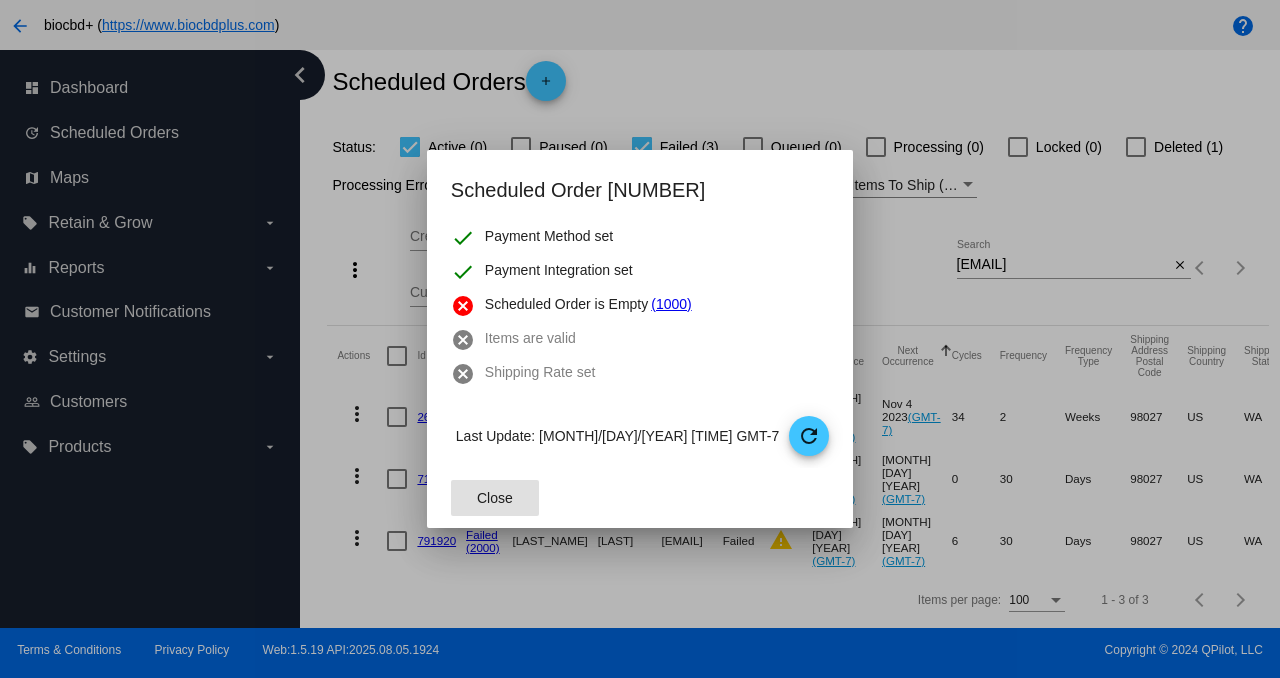 click on "Close" 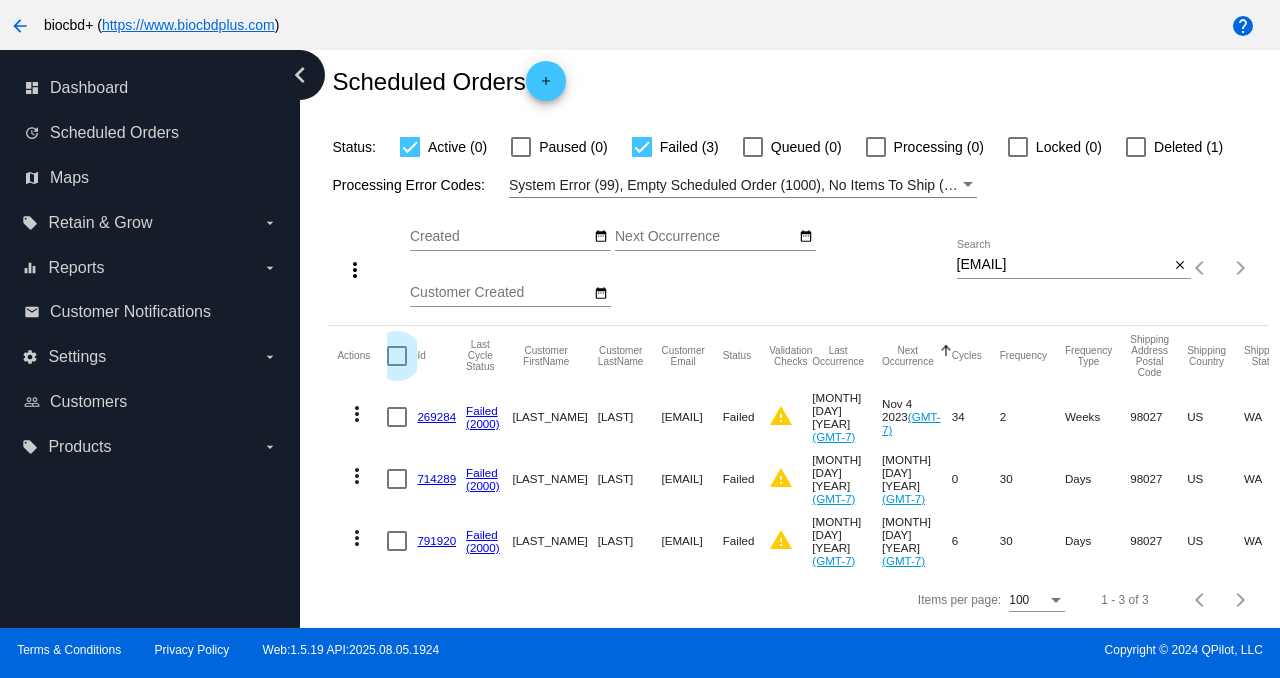 click at bounding box center (397, 356) 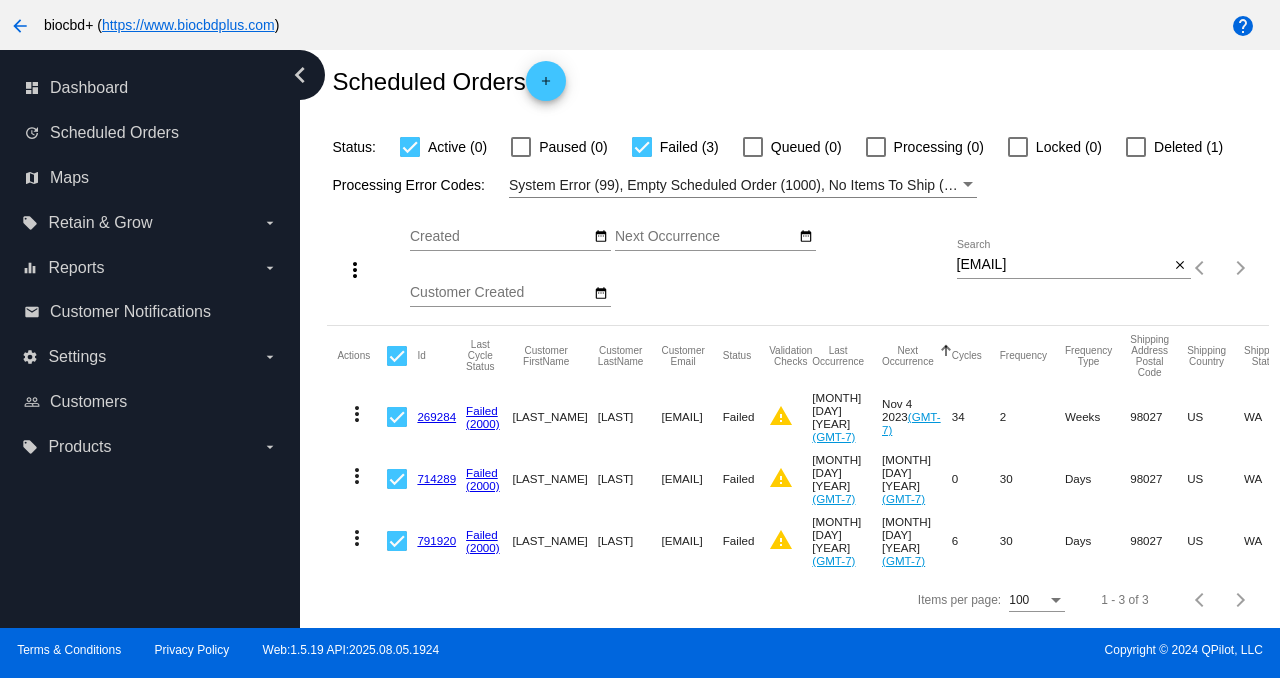 click on "more_vert" 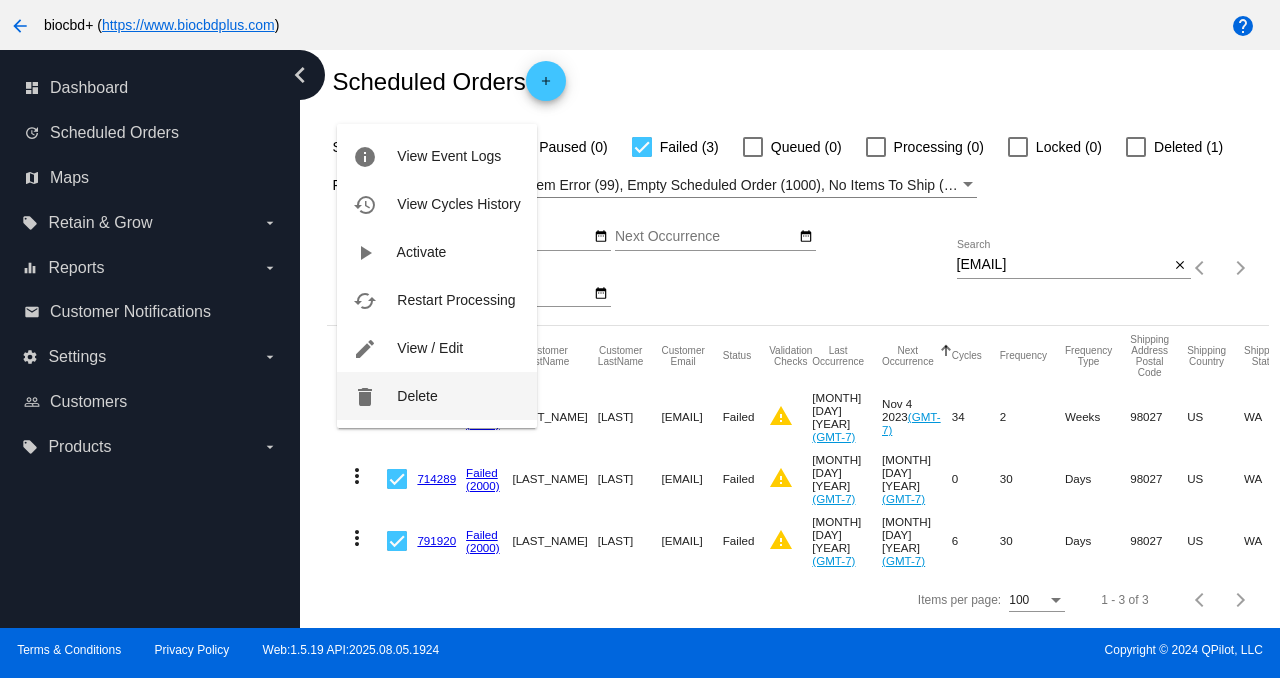 click on "Delete" at bounding box center (417, 396) 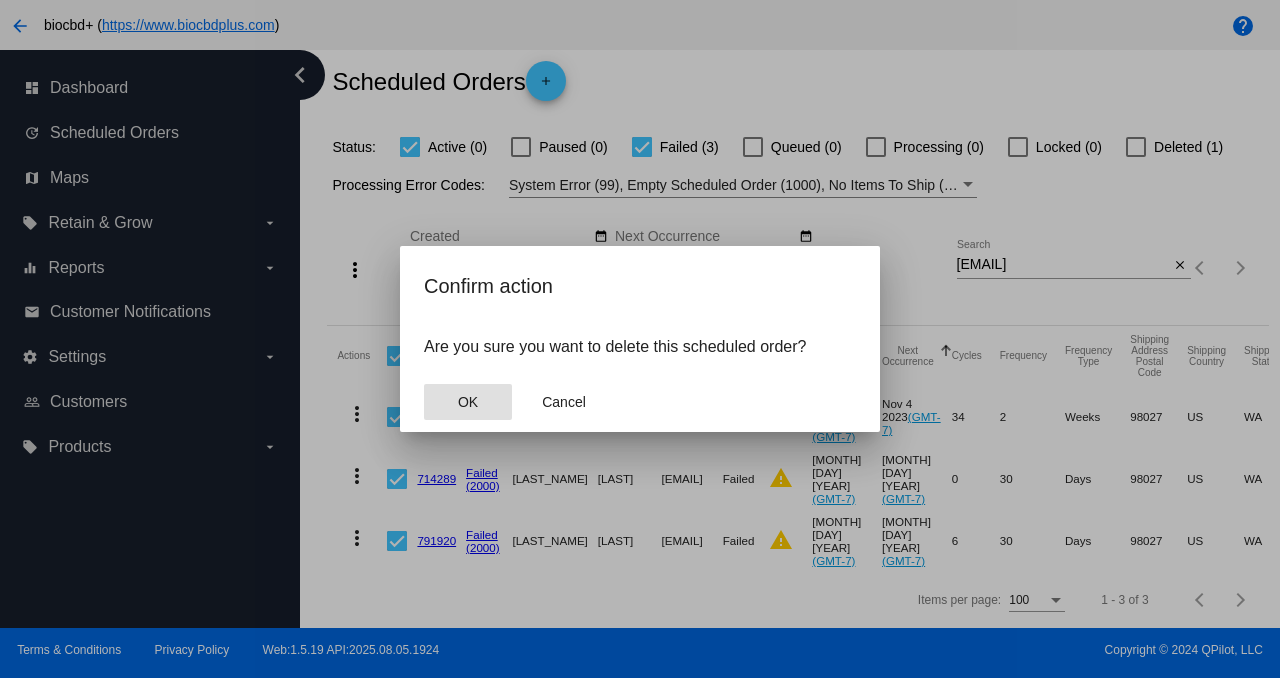 click on "OK" 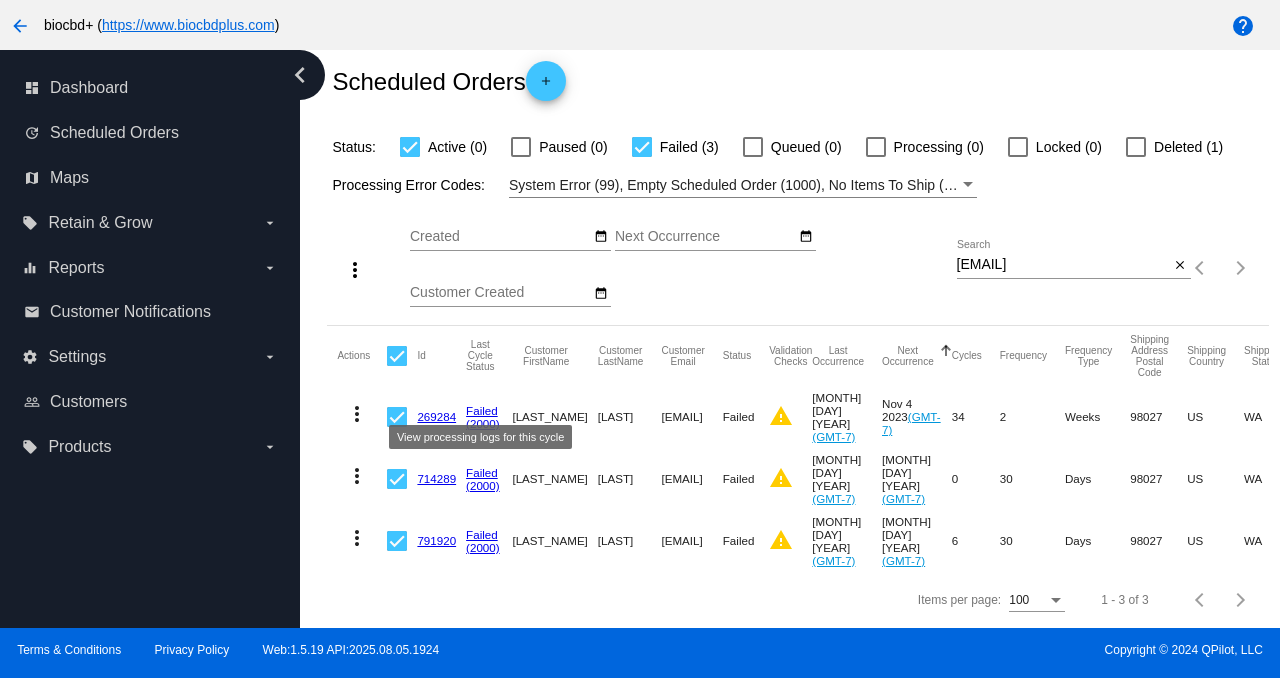 scroll, scrollTop: 7, scrollLeft: 0, axis: vertical 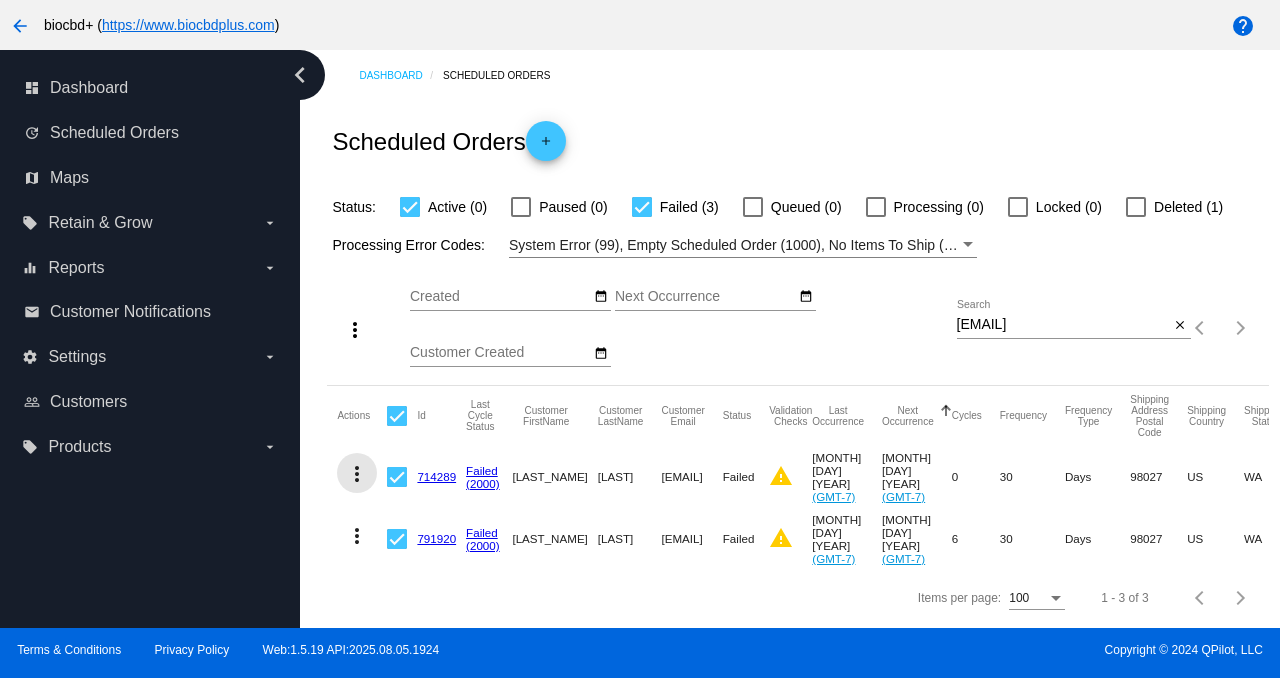 click on "more_vert" 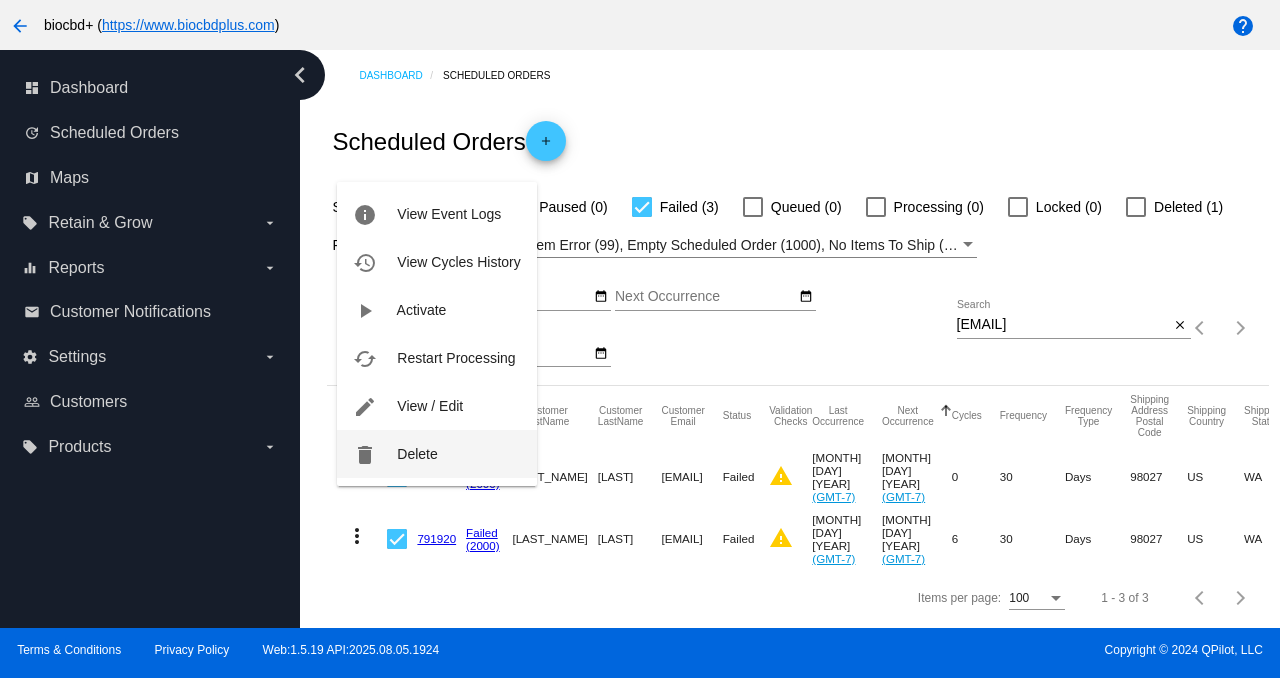 click on "delete
Delete" at bounding box center [436, 454] 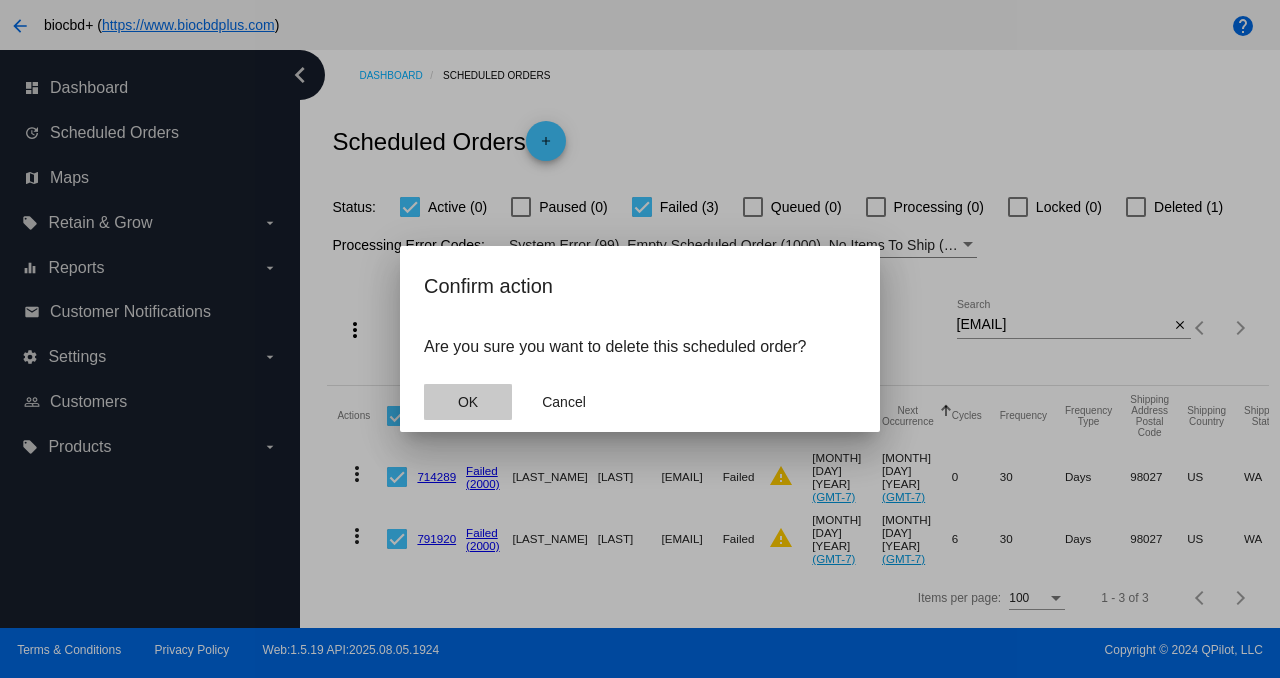 click on "OK" 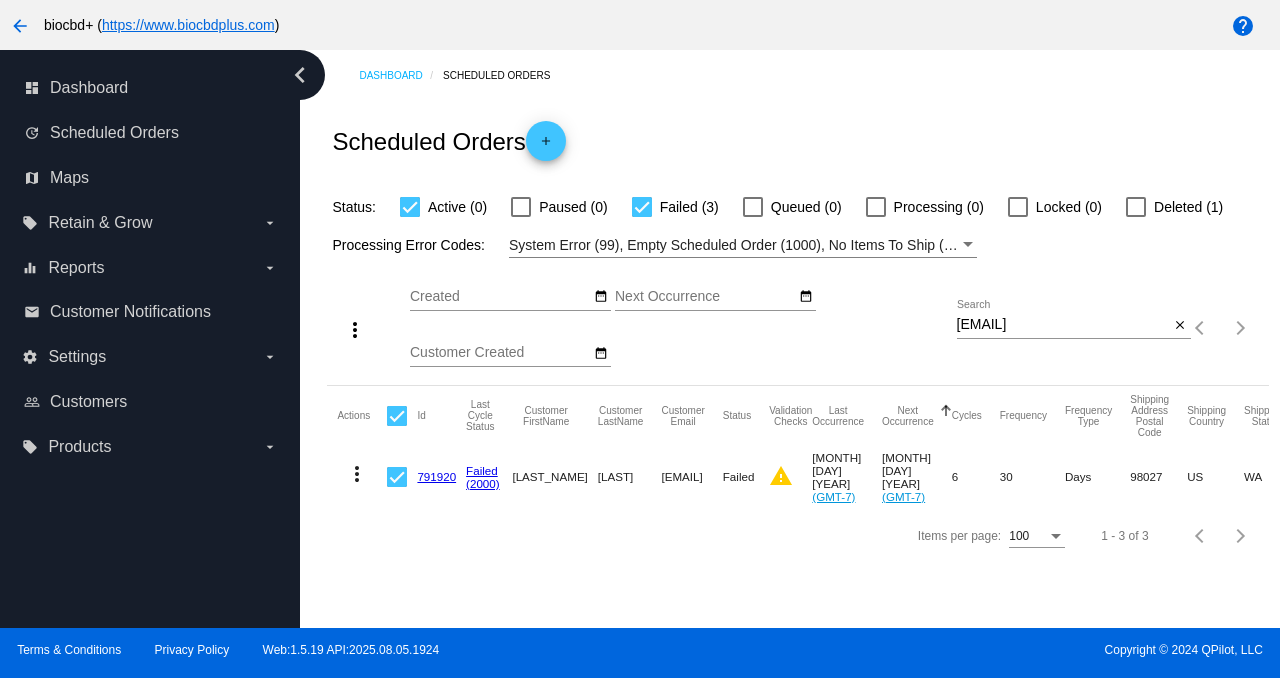 scroll, scrollTop: 0, scrollLeft: 0, axis: both 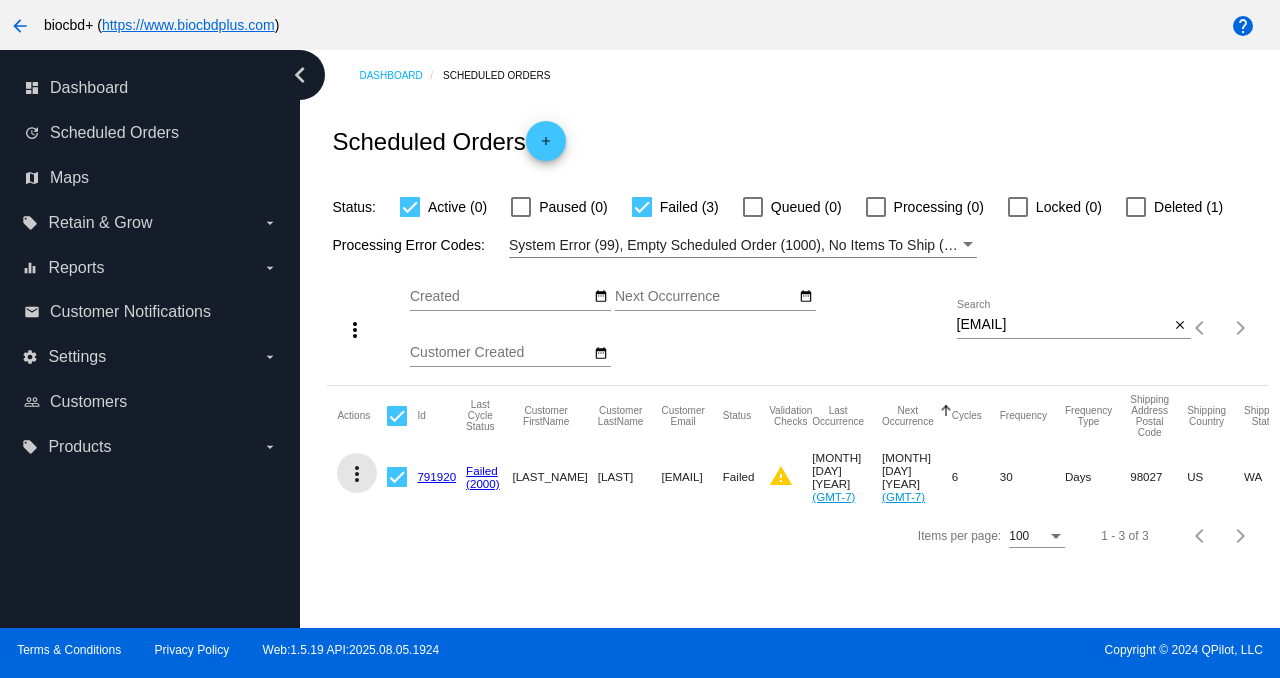 click on "more_vert" 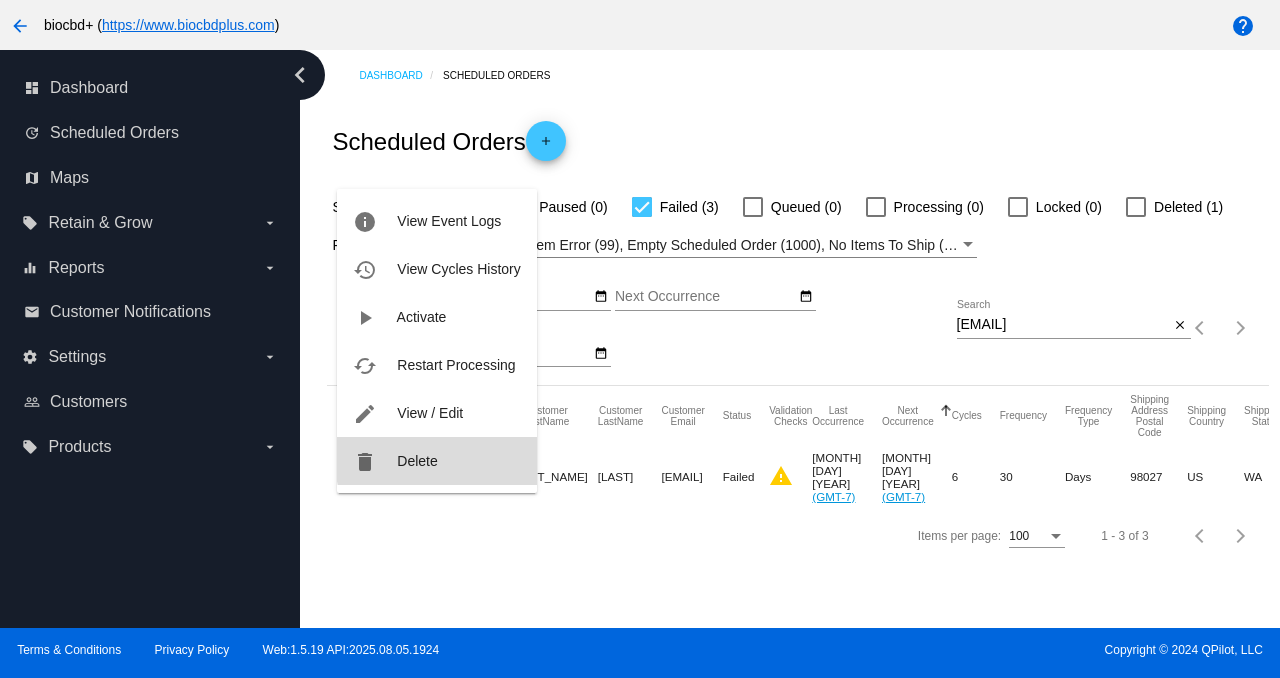 click on "delete
Delete" at bounding box center [436, 461] 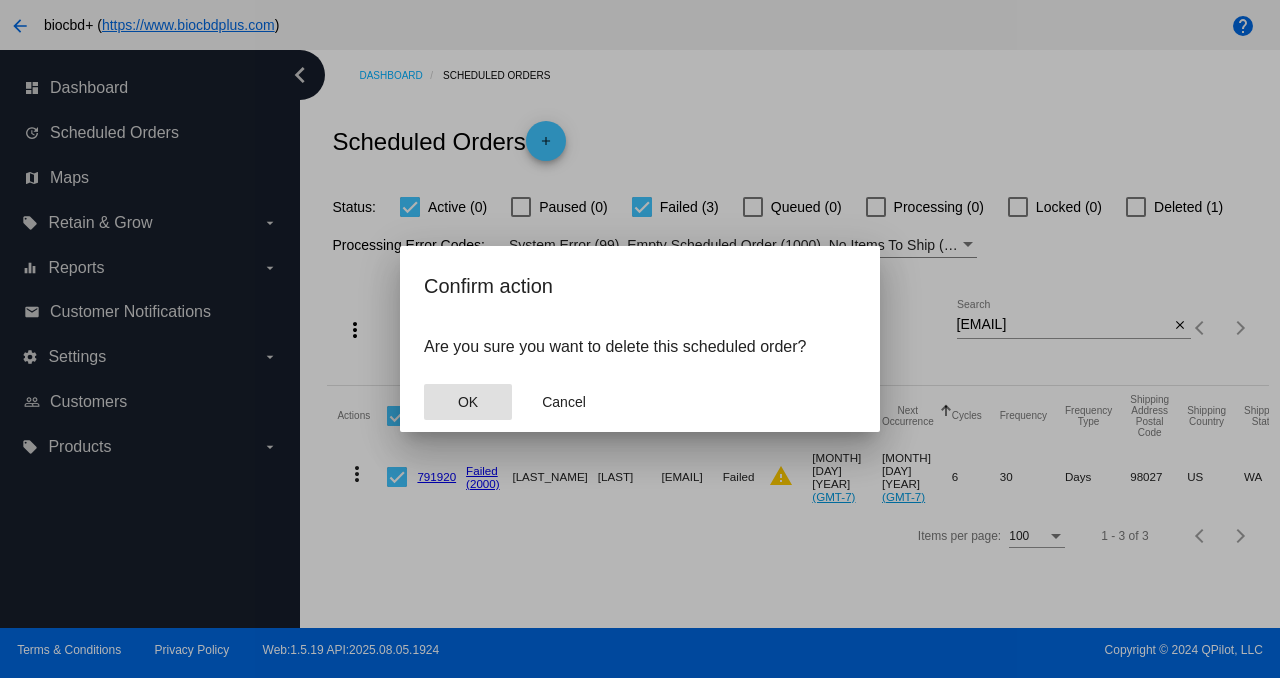 click on "OK" 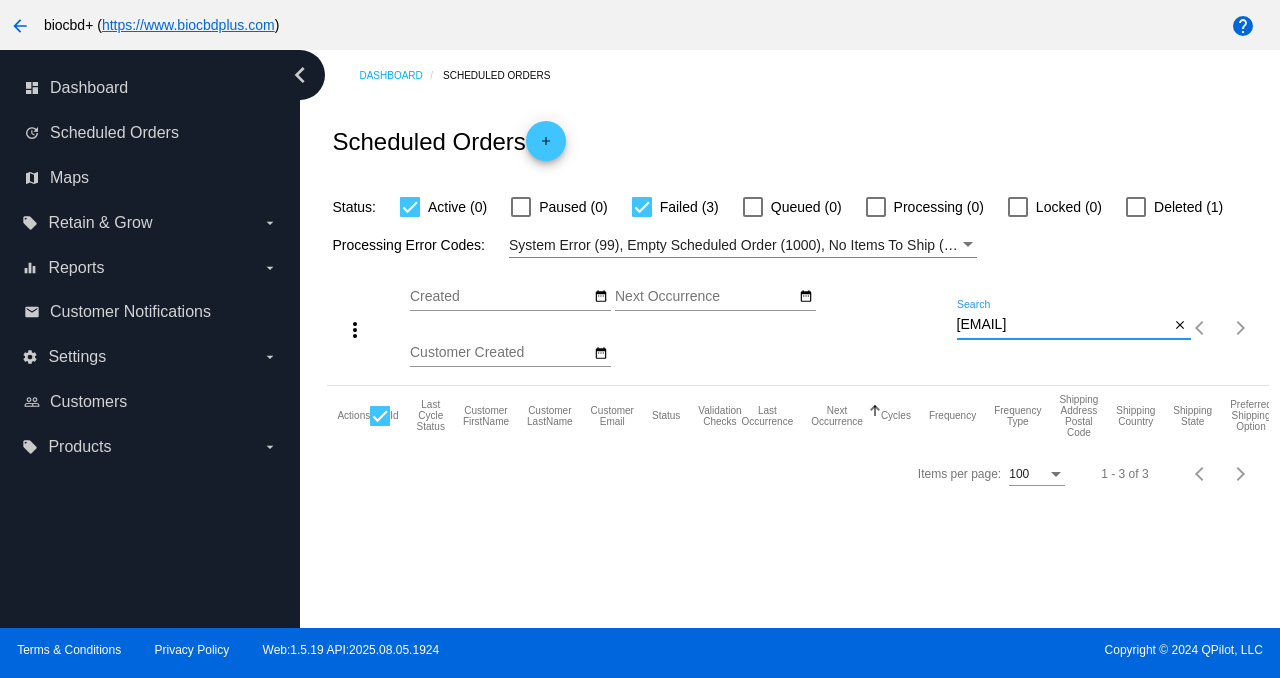 click on "[EMAIL]" at bounding box center (1063, 325) 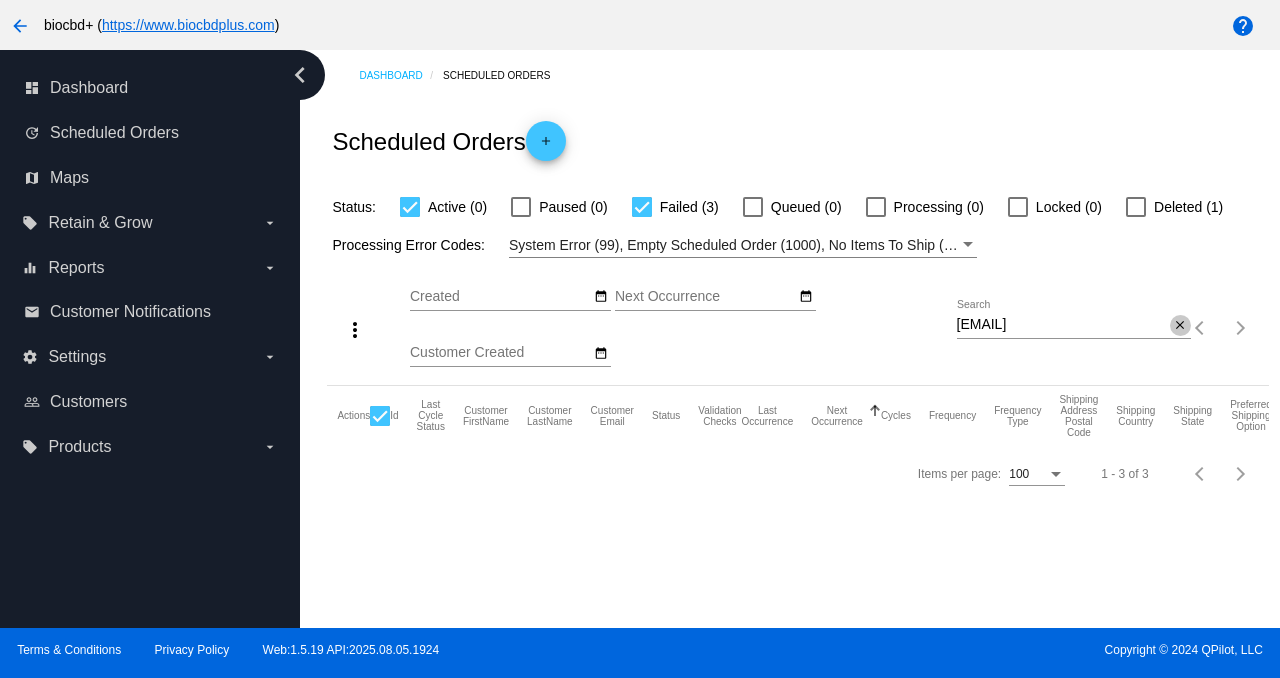 click on "close" 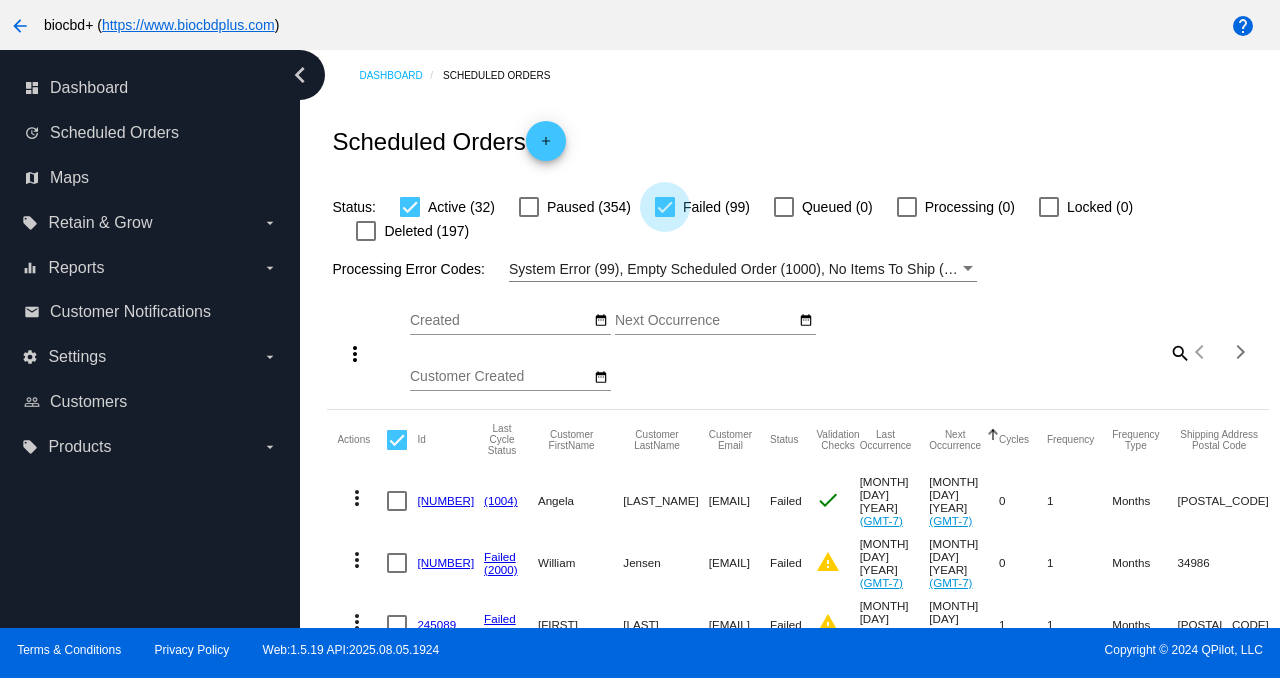 click at bounding box center [665, 207] 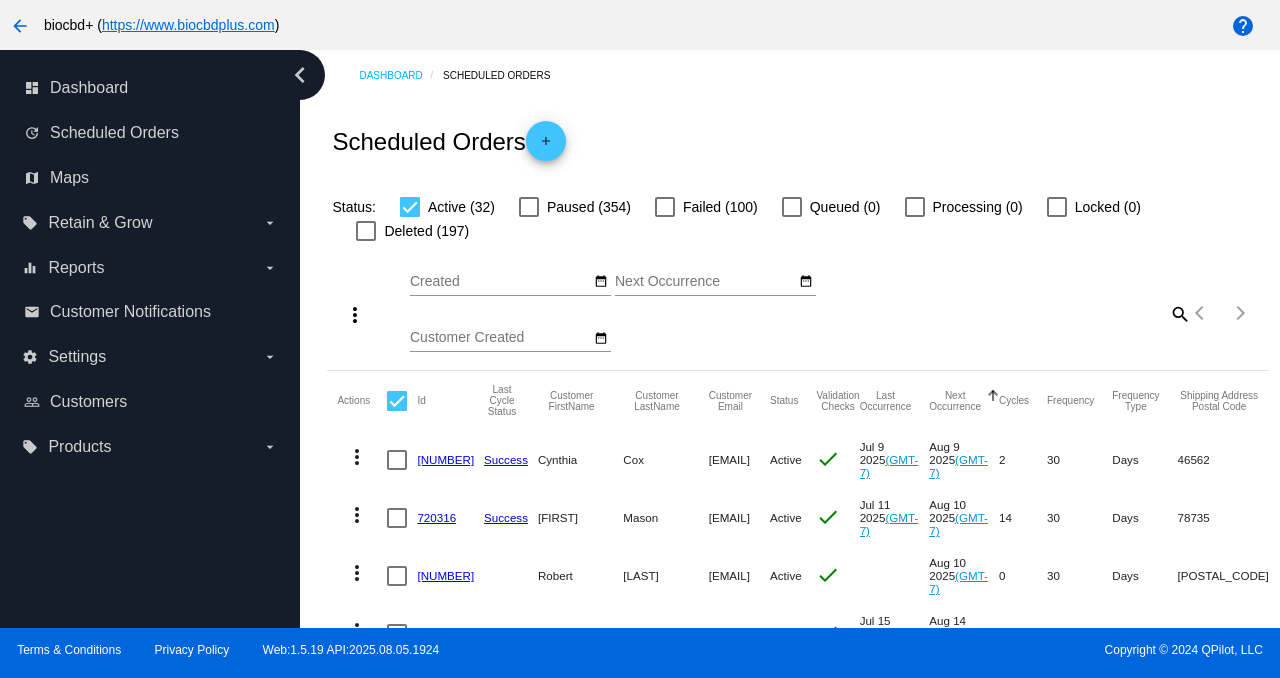 click on "search" 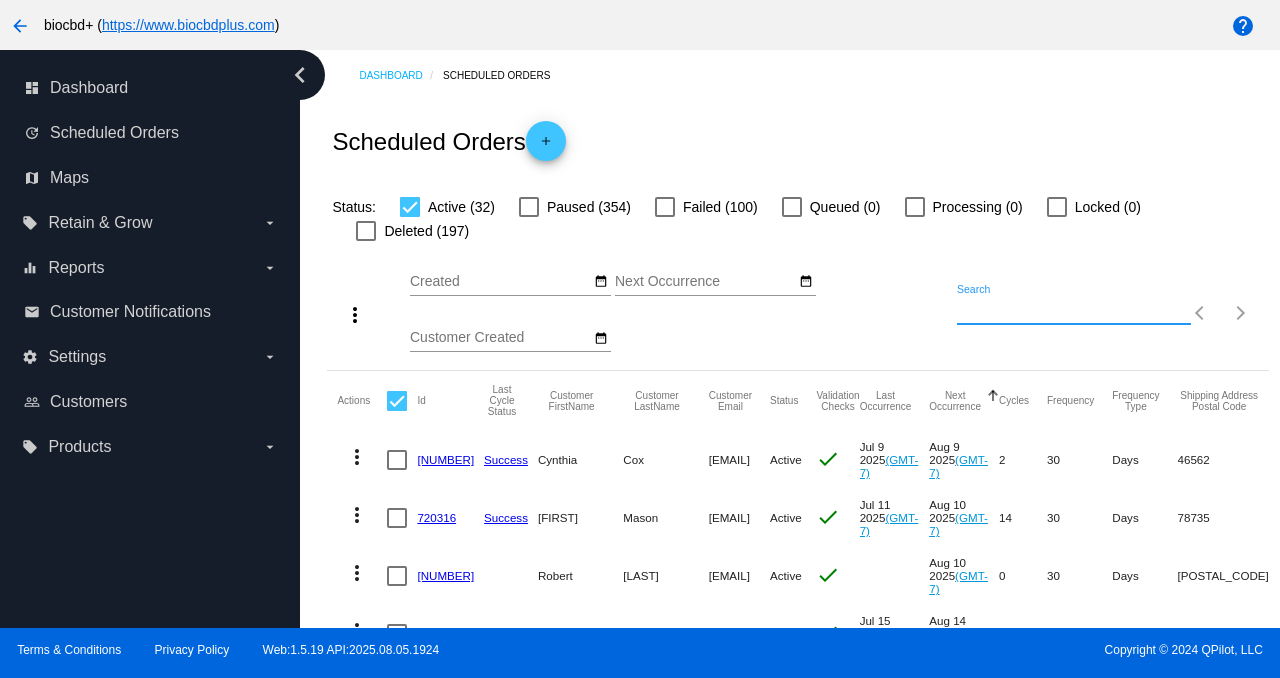 click on "Search" at bounding box center (1074, 310) 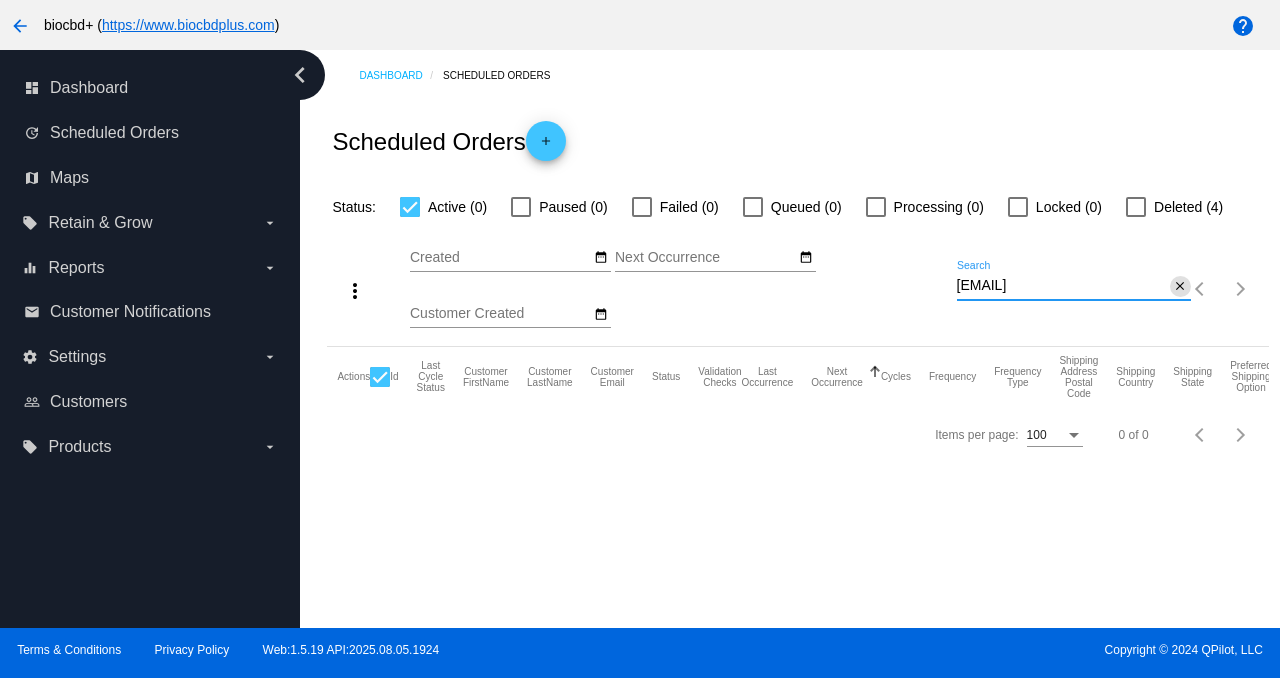 type on "[EMAIL]" 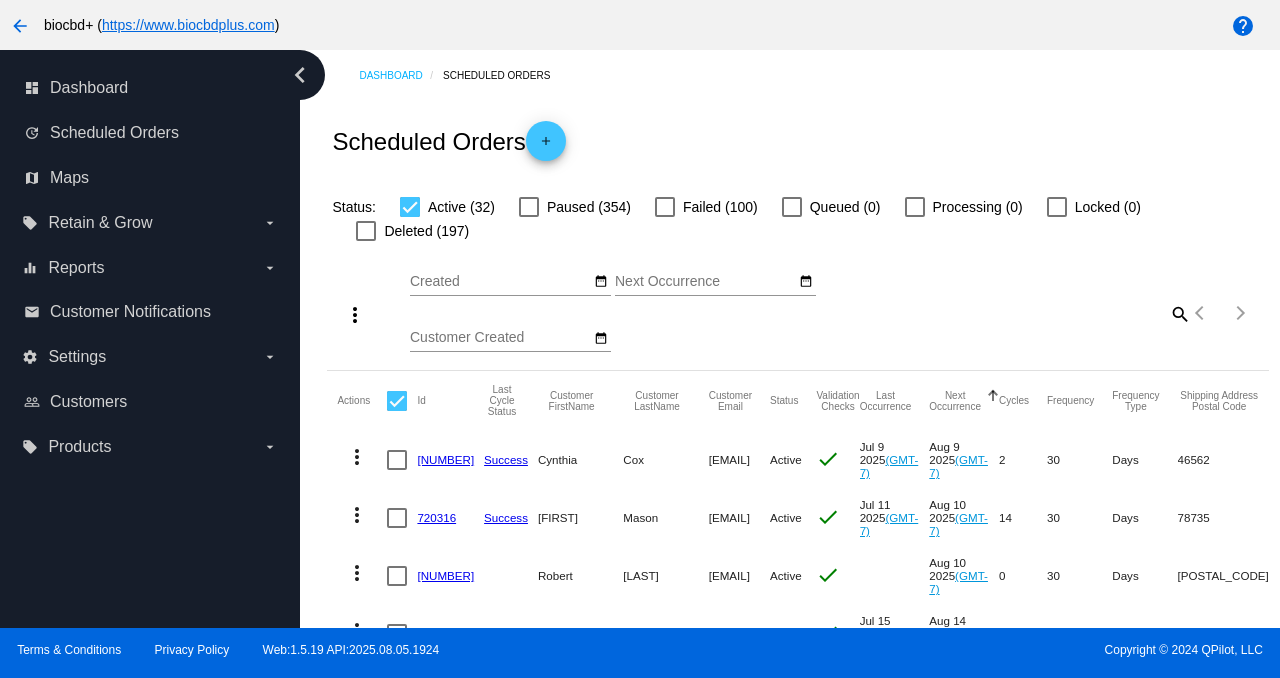 scroll, scrollTop: 296, scrollLeft: 0, axis: vertical 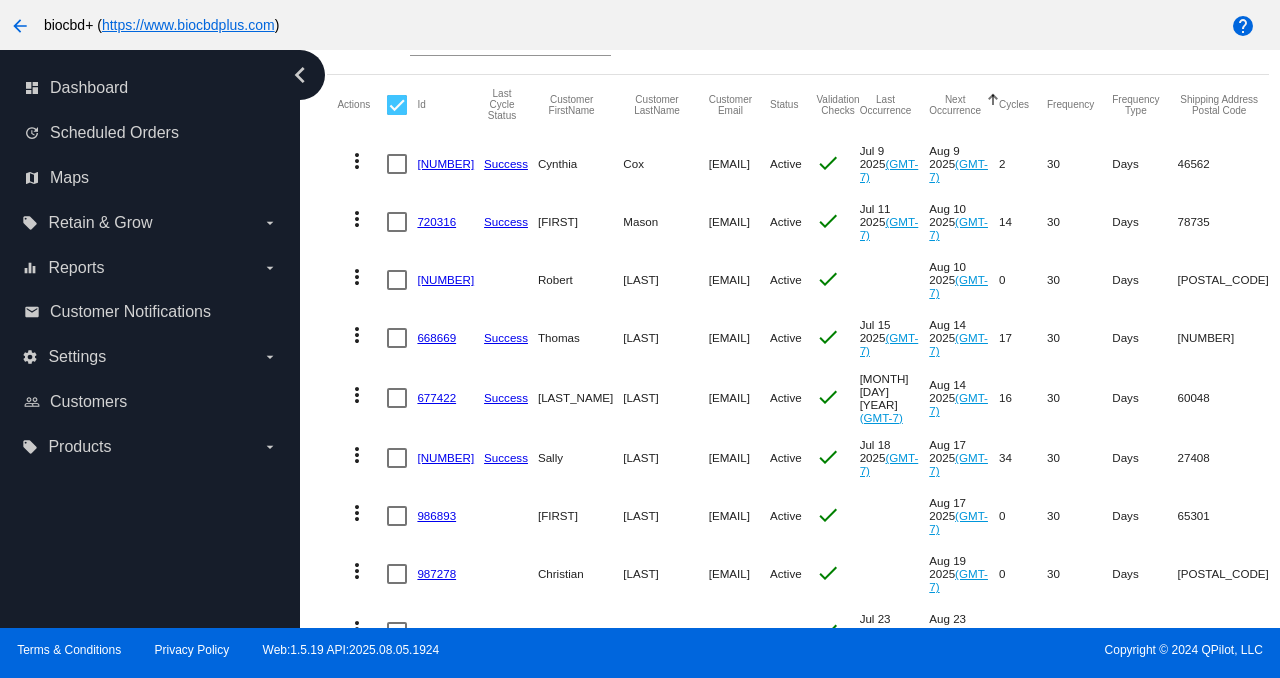 click on "[NUMBER]" 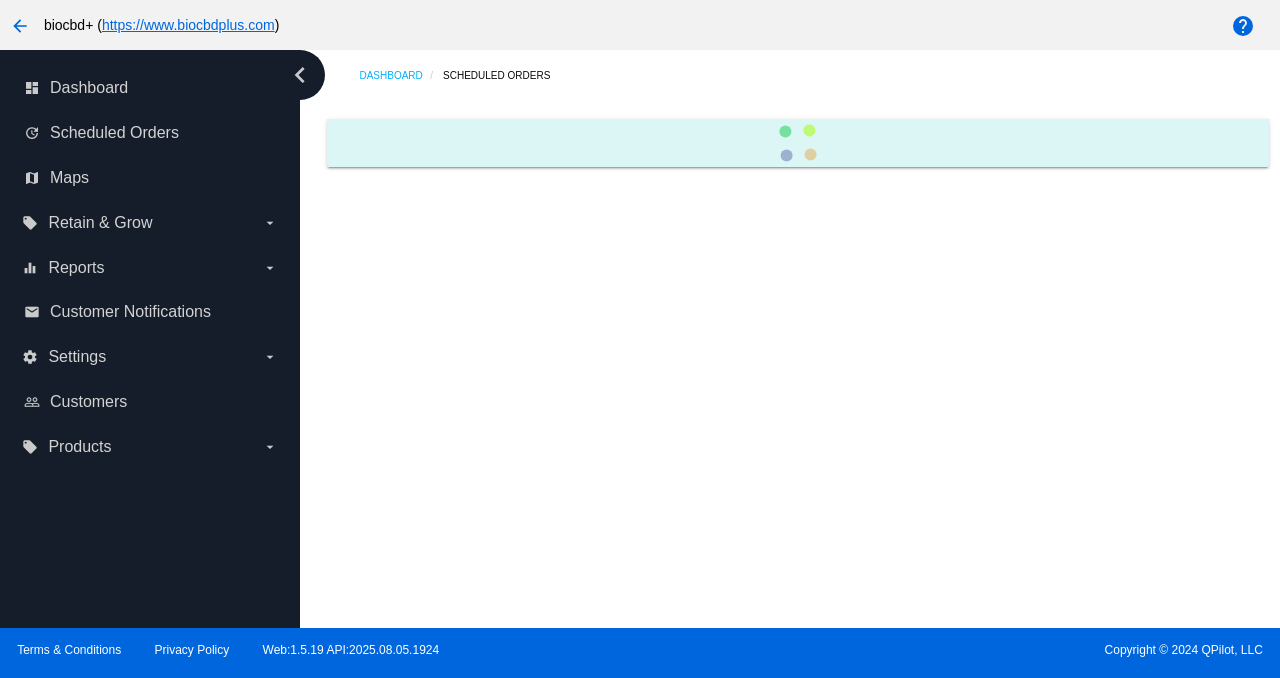 scroll, scrollTop: 0, scrollLeft: 0, axis: both 